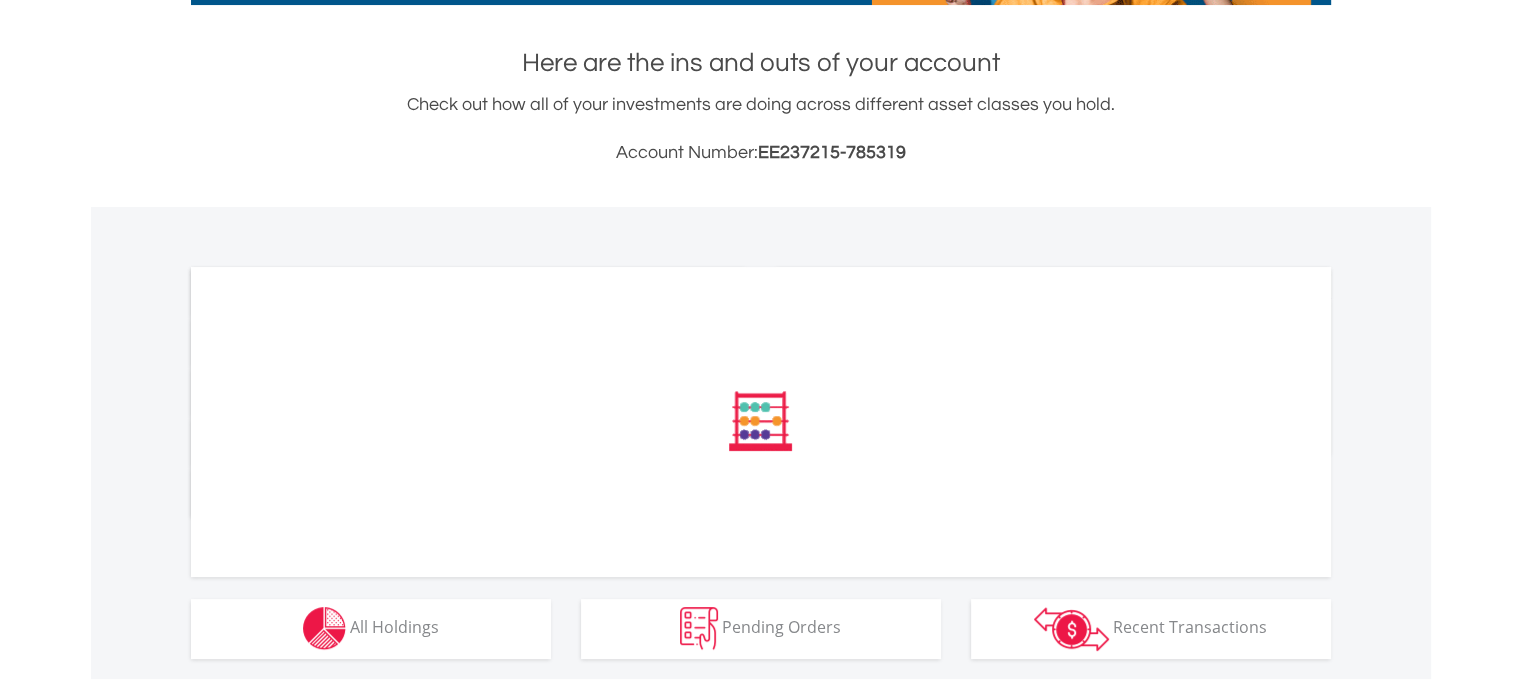 scroll, scrollTop: 500, scrollLeft: 0, axis: vertical 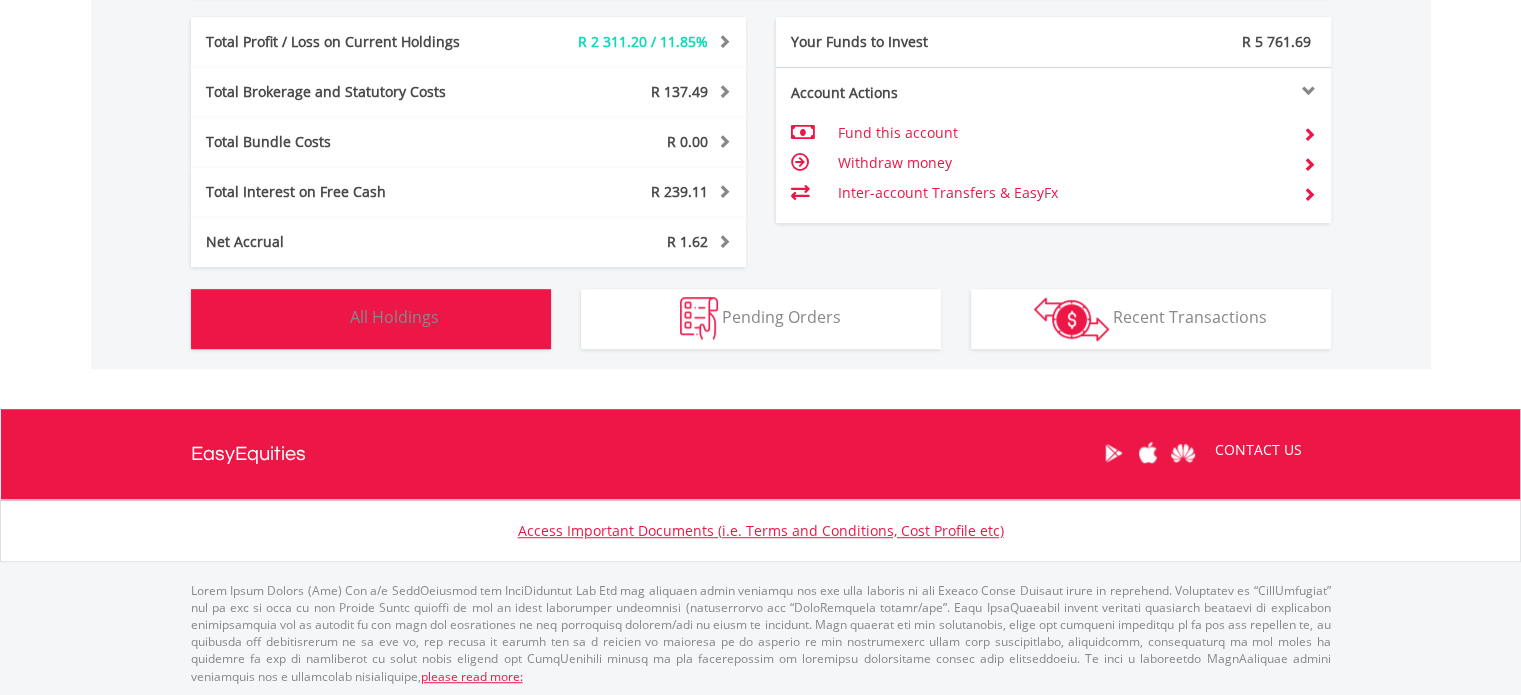 click on "Holdings
All Holdings" at bounding box center (371, 319) 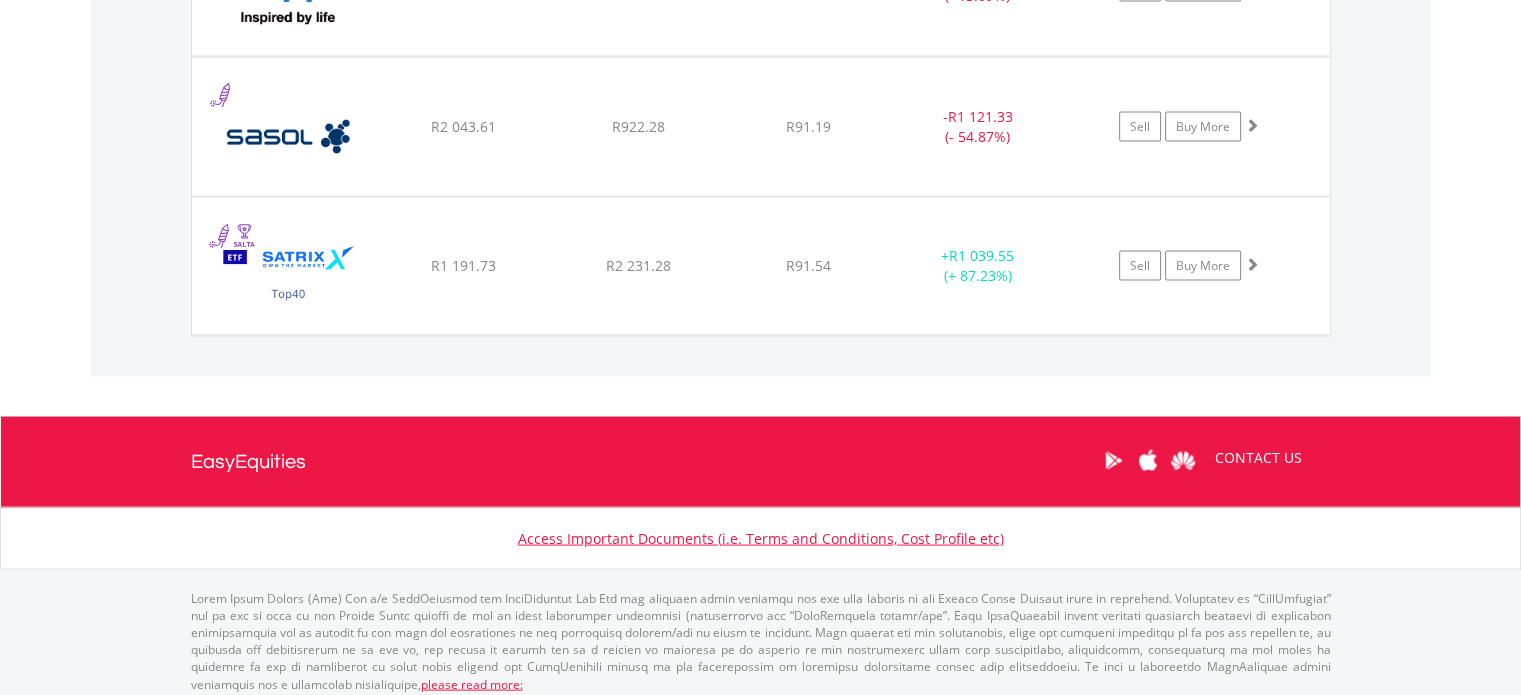 scroll, scrollTop: 3553, scrollLeft: 0, axis: vertical 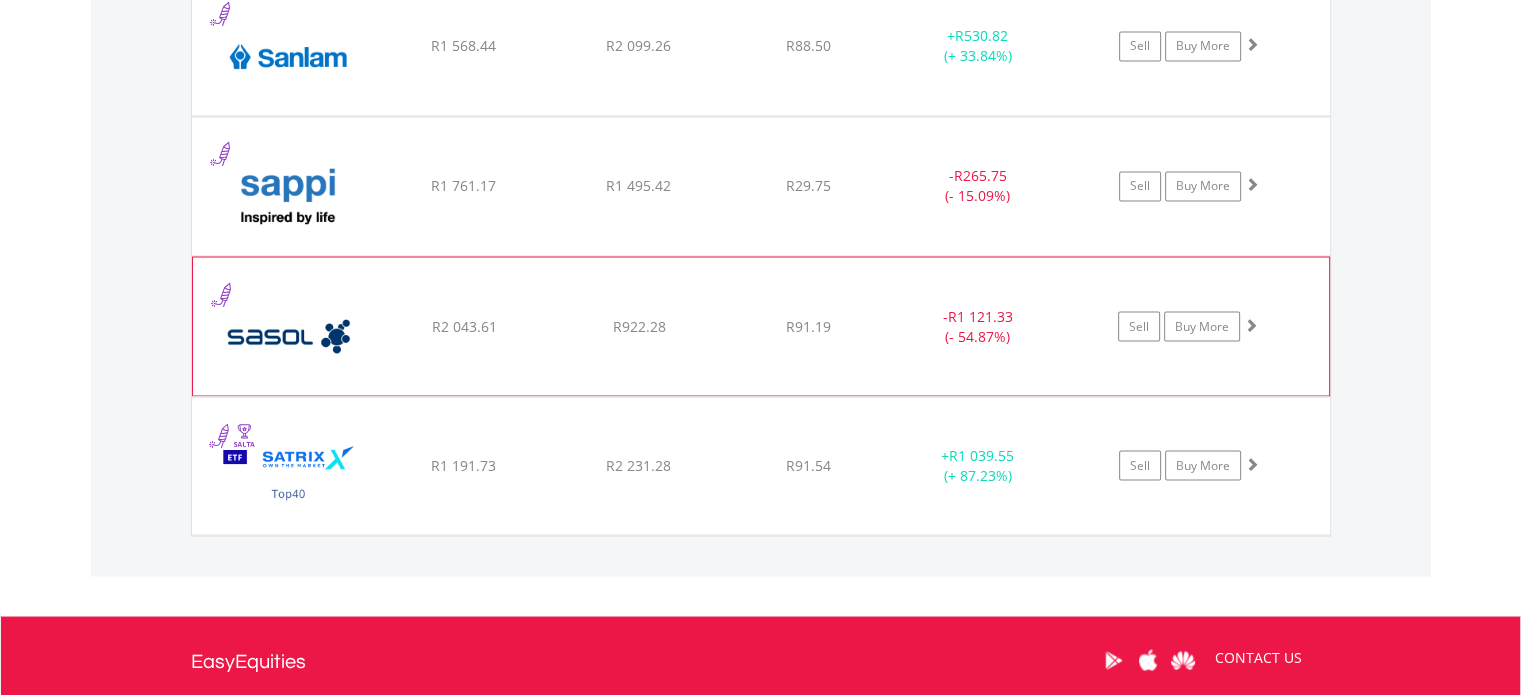 click on "Sell
Buy More" at bounding box center (1199, -1822) 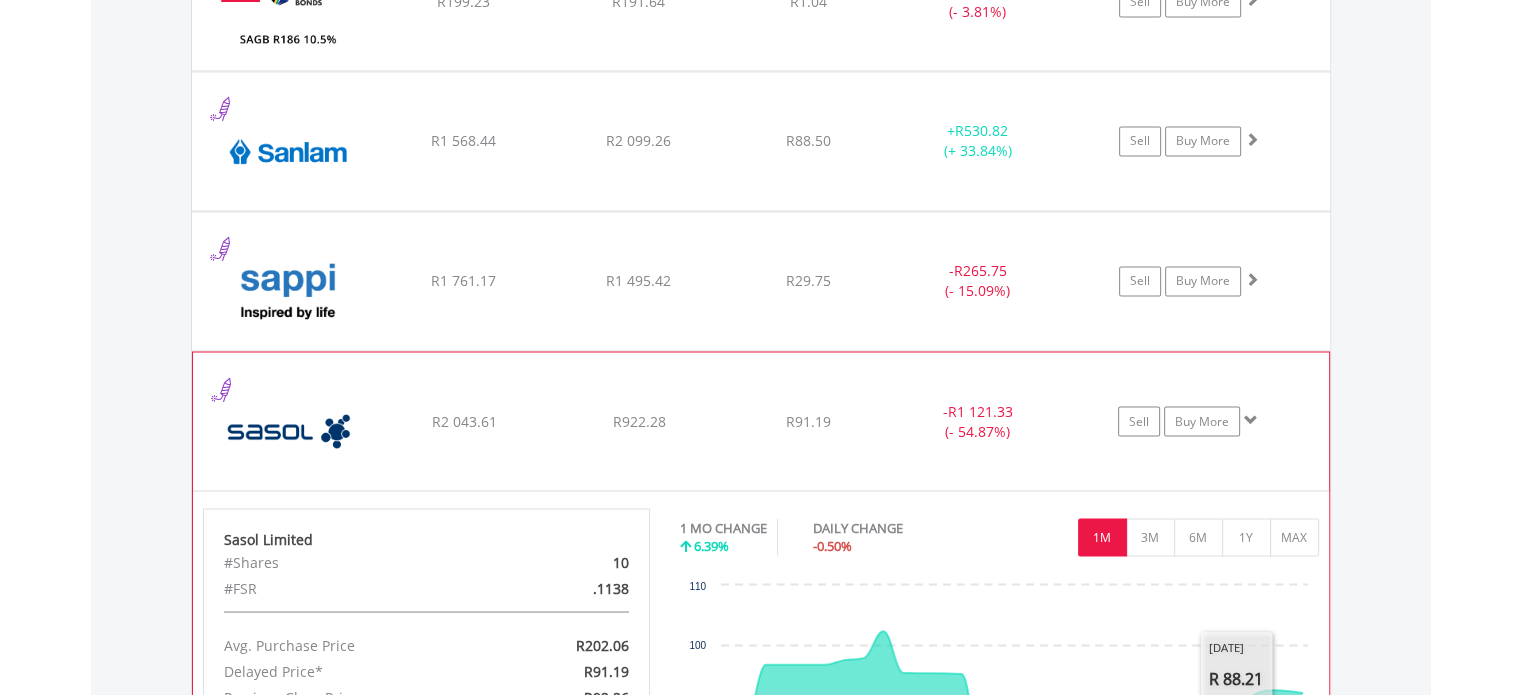 scroll, scrollTop: 3453, scrollLeft: 0, axis: vertical 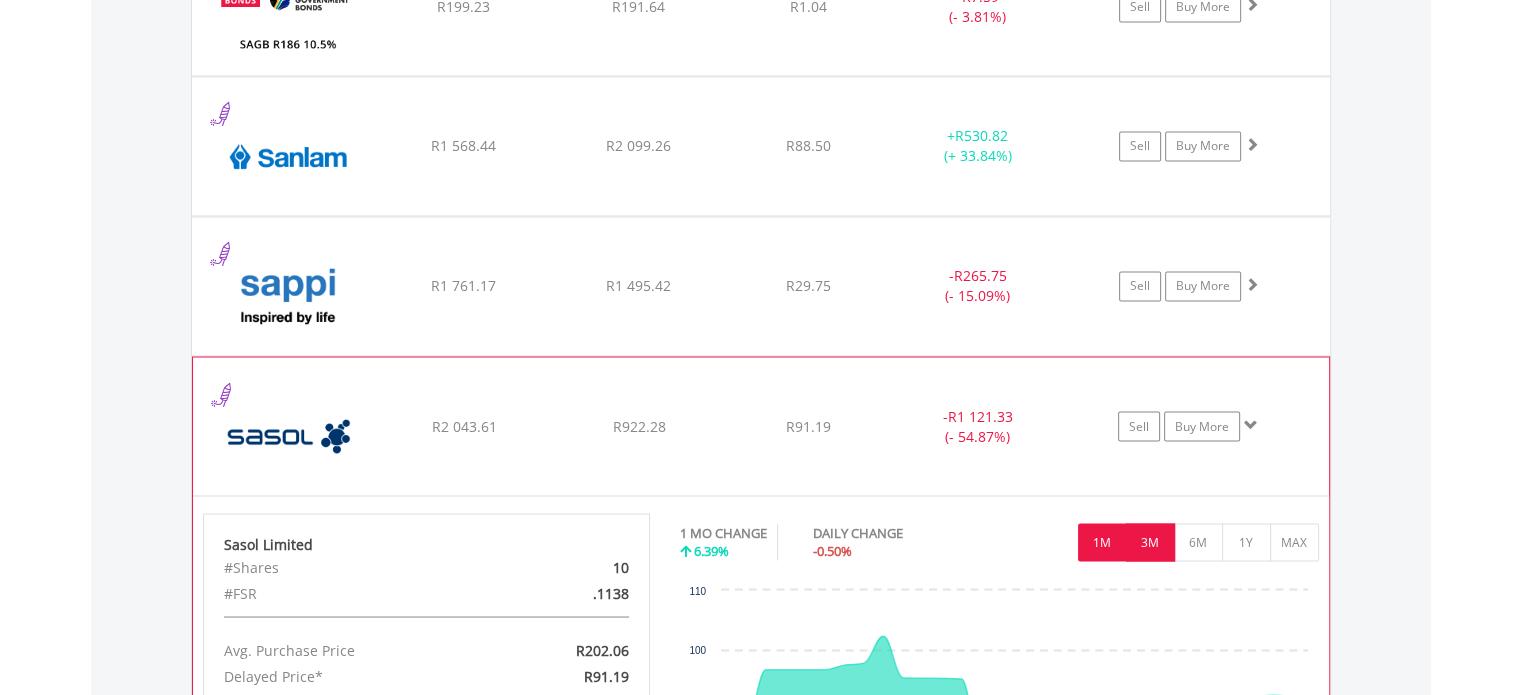 click on "3M" at bounding box center [1150, 542] 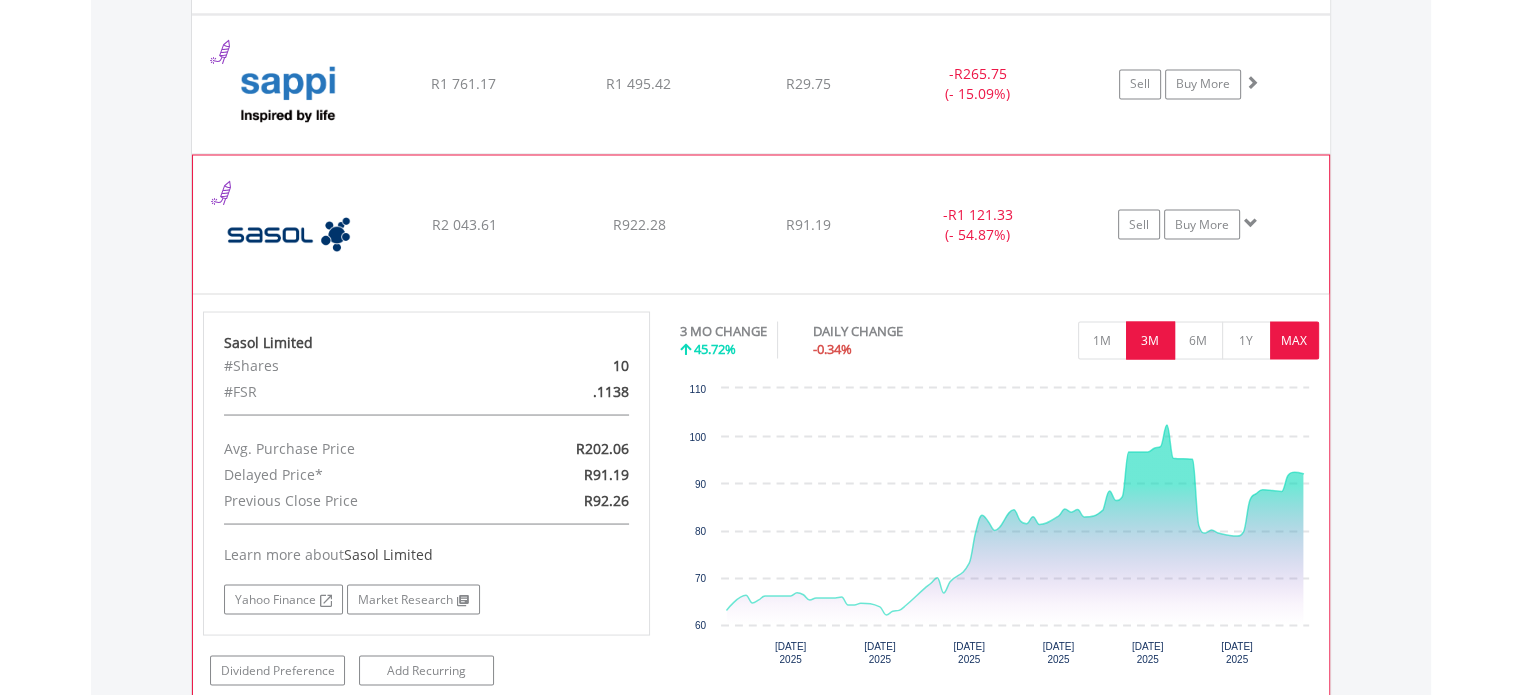 scroll, scrollTop: 3653, scrollLeft: 0, axis: vertical 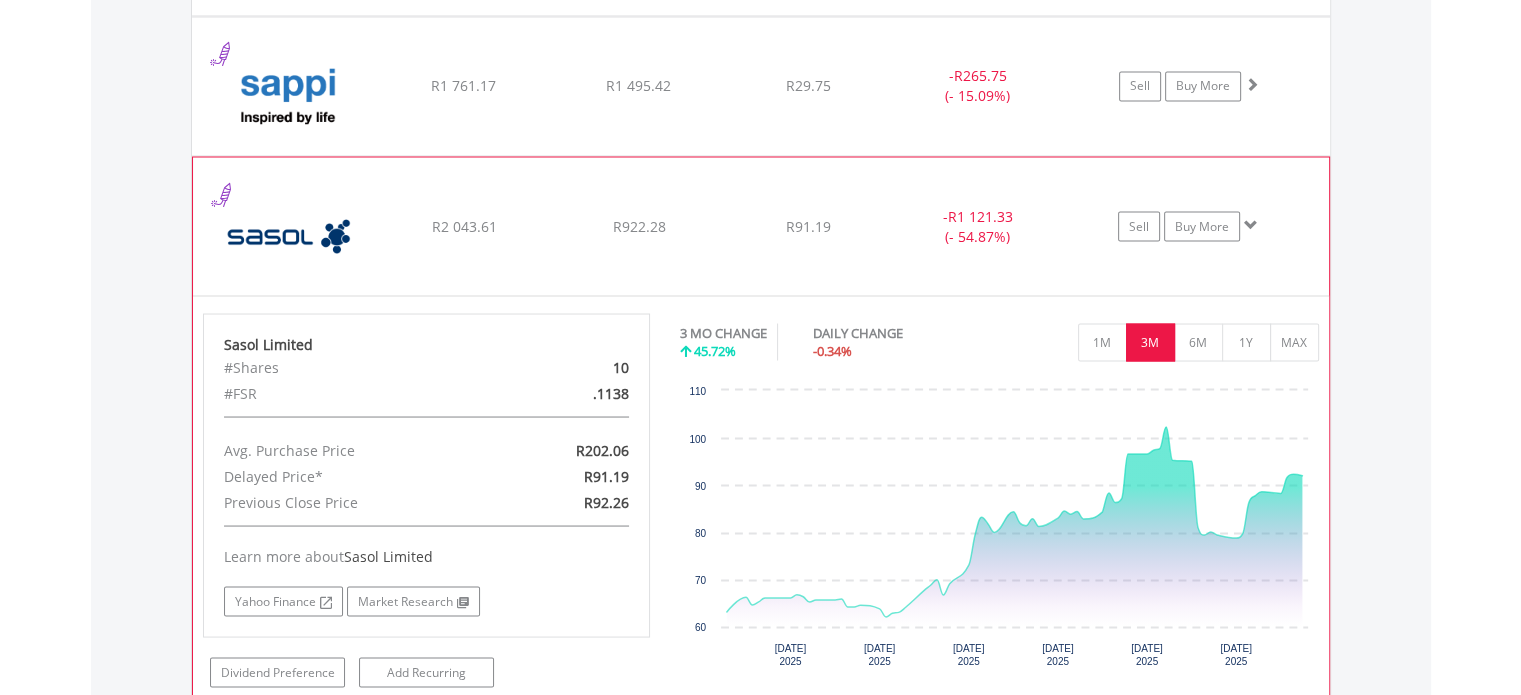 click at bounding box center (1251, 224) 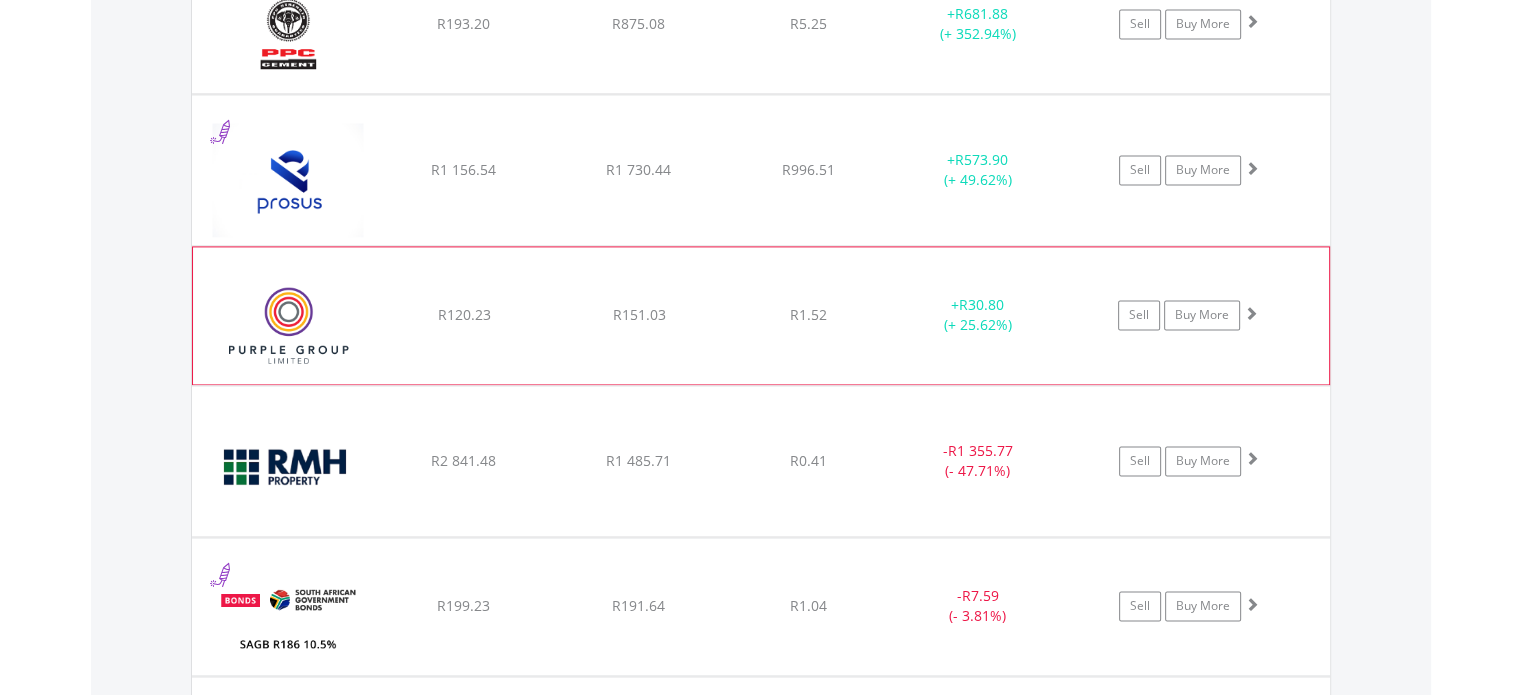 scroll, scrollTop: 2753, scrollLeft: 0, axis: vertical 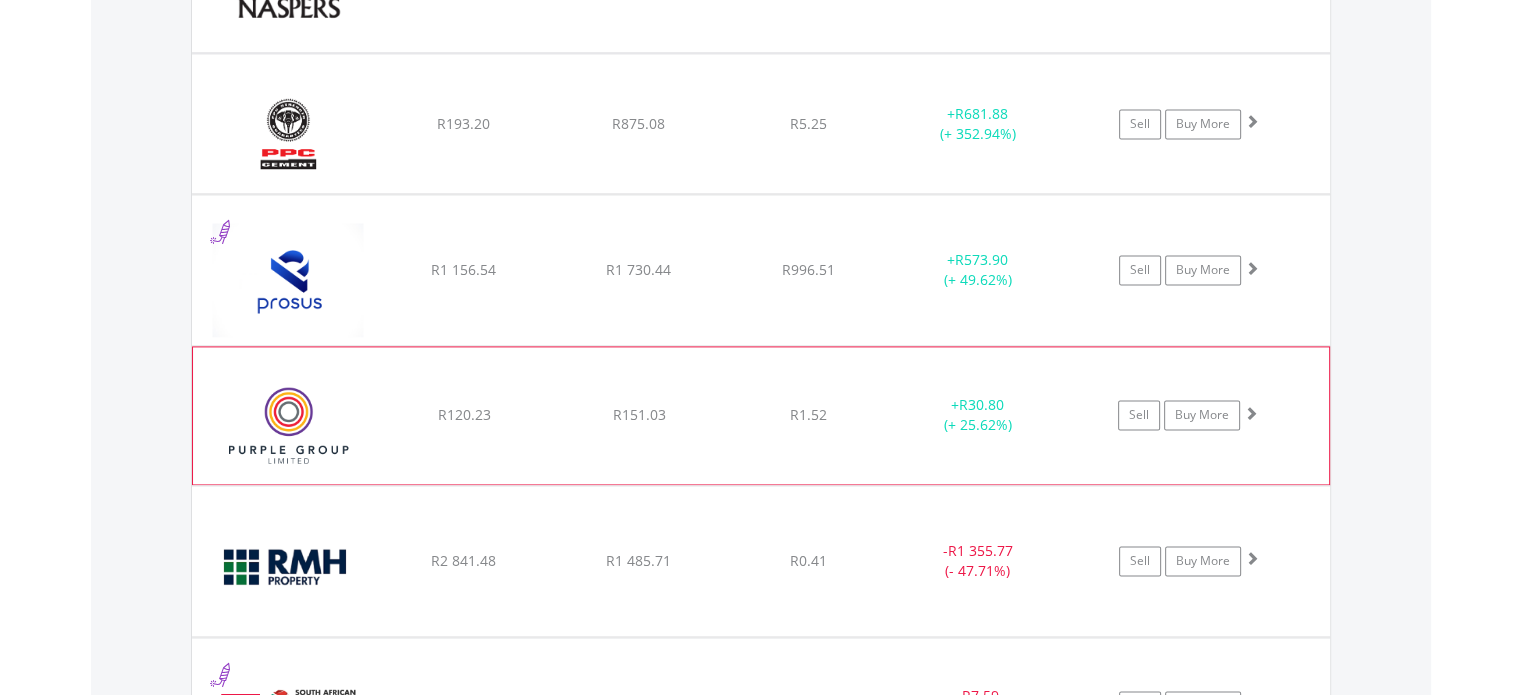 click at bounding box center (1251, 413) 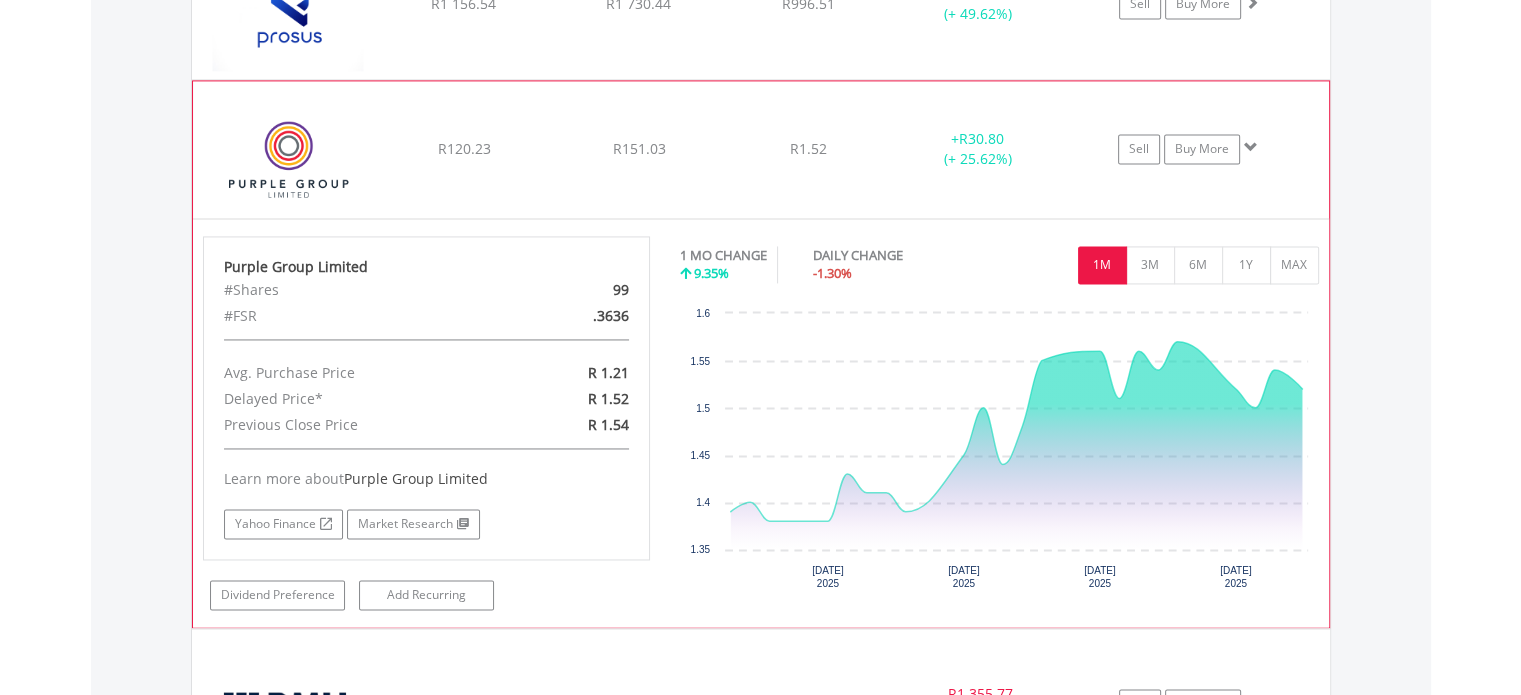scroll, scrollTop: 3053, scrollLeft: 0, axis: vertical 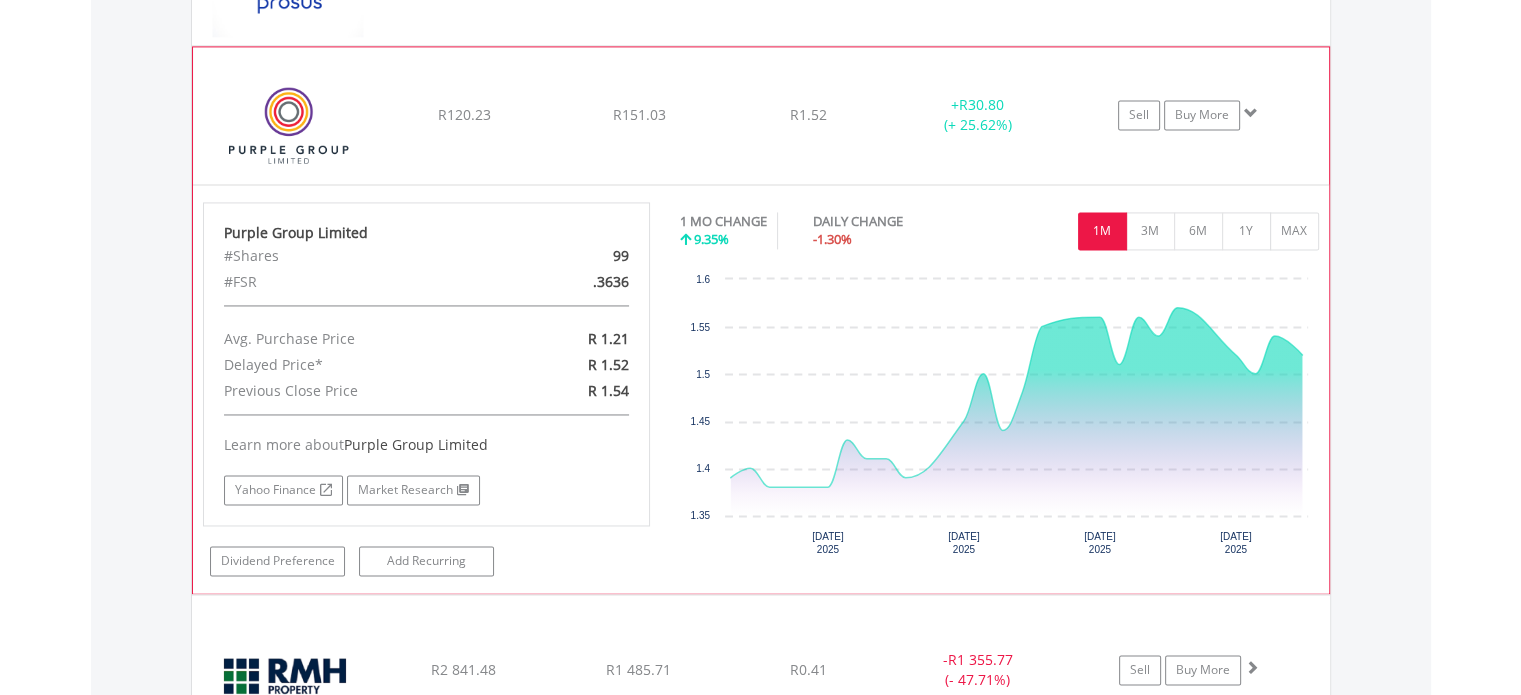 click at bounding box center [1251, 113] 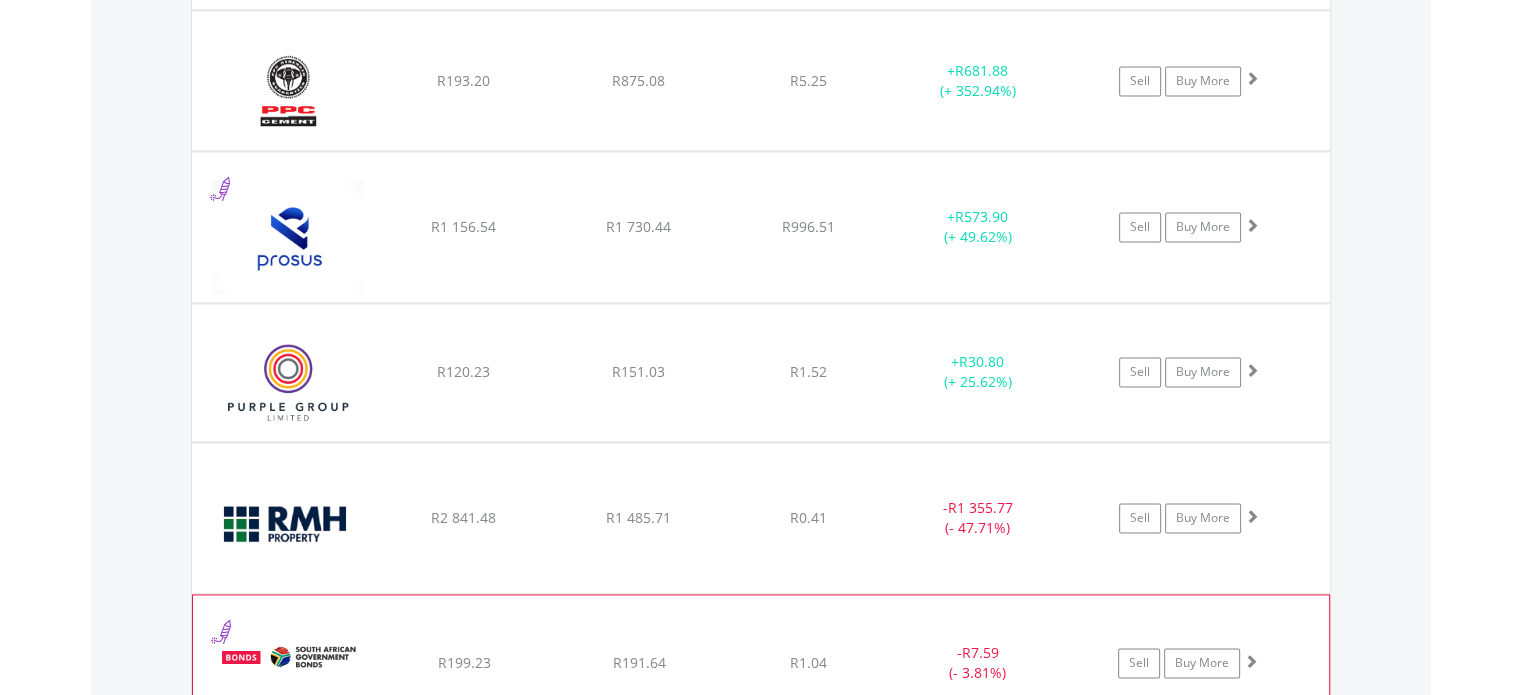 scroll, scrollTop: 2653, scrollLeft: 0, axis: vertical 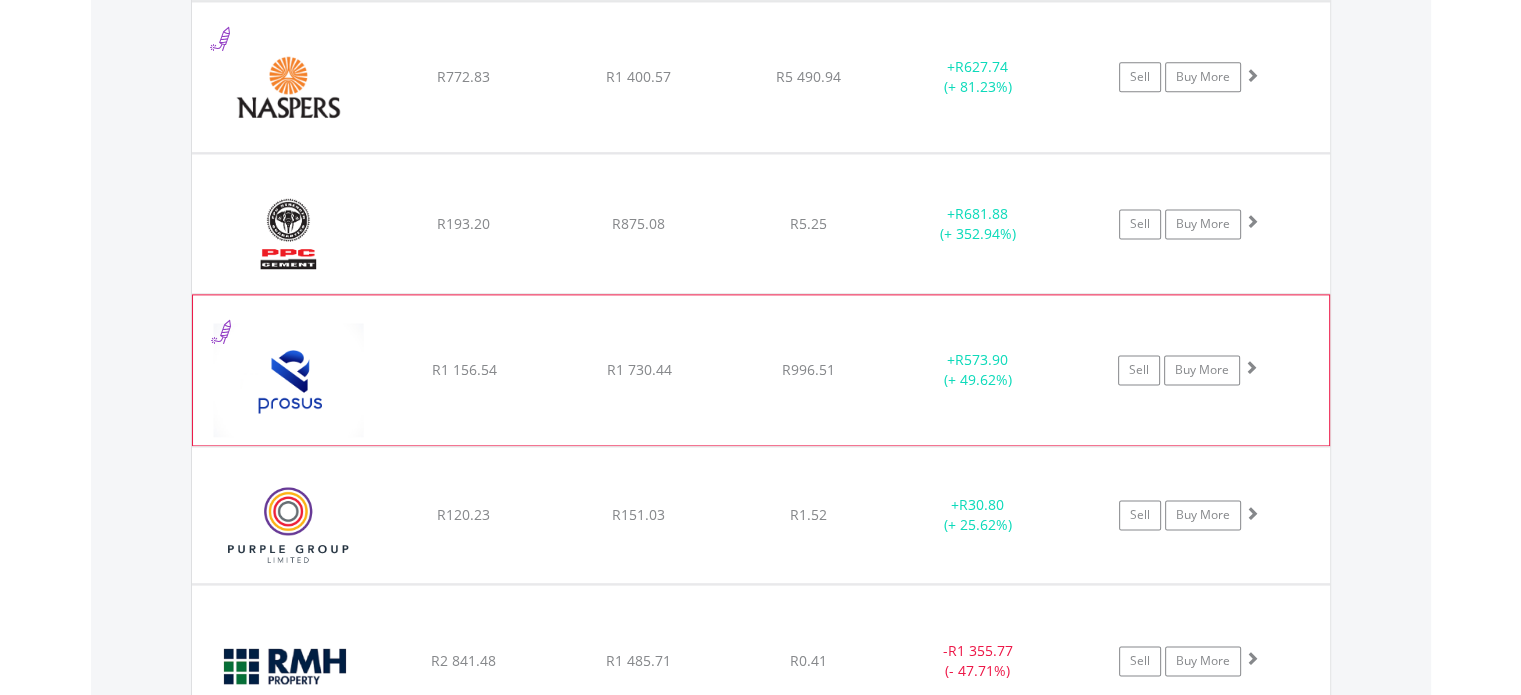 click at bounding box center [1251, 367] 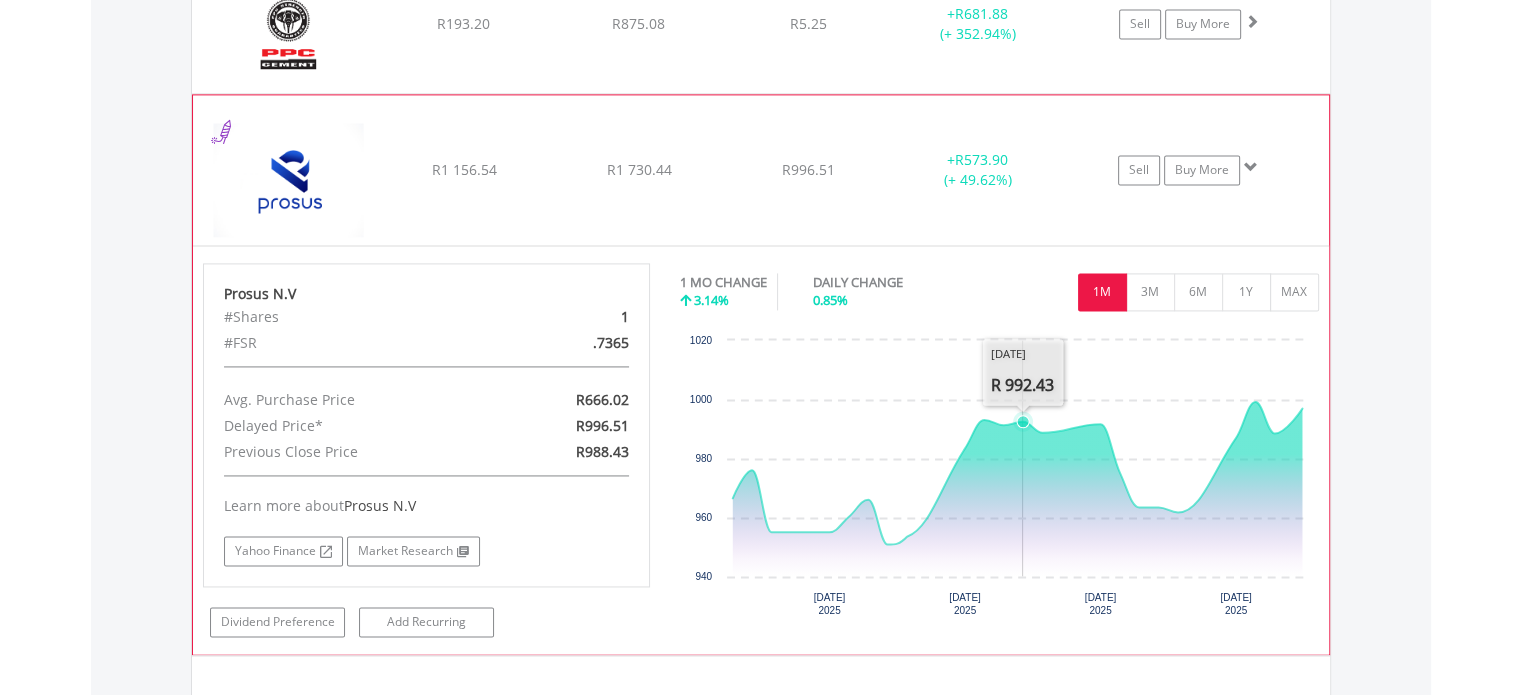 scroll, scrollTop: 2753, scrollLeft: 0, axis: vertical 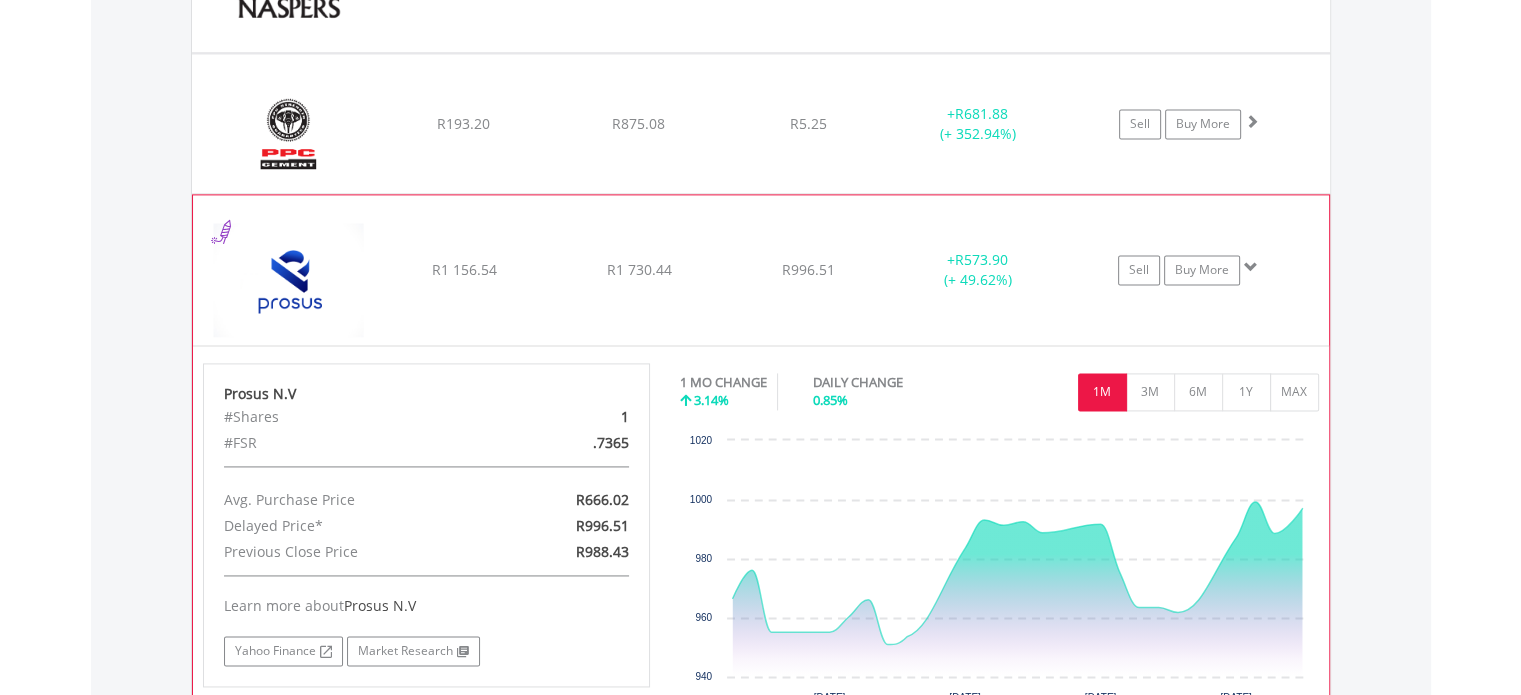 click at bounding box center (1251, 267) 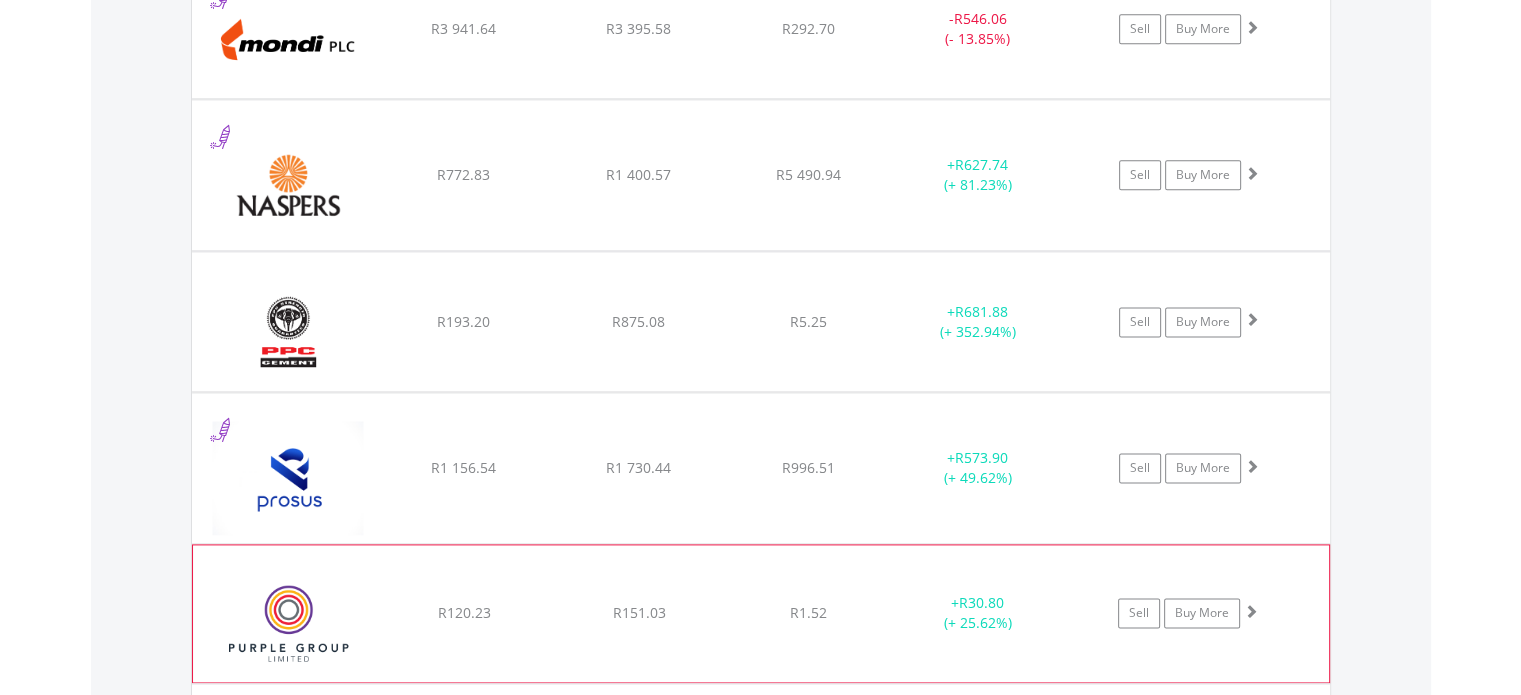 scroll, scrollTop: 2553, scrollLeft: 0, axis: vertical 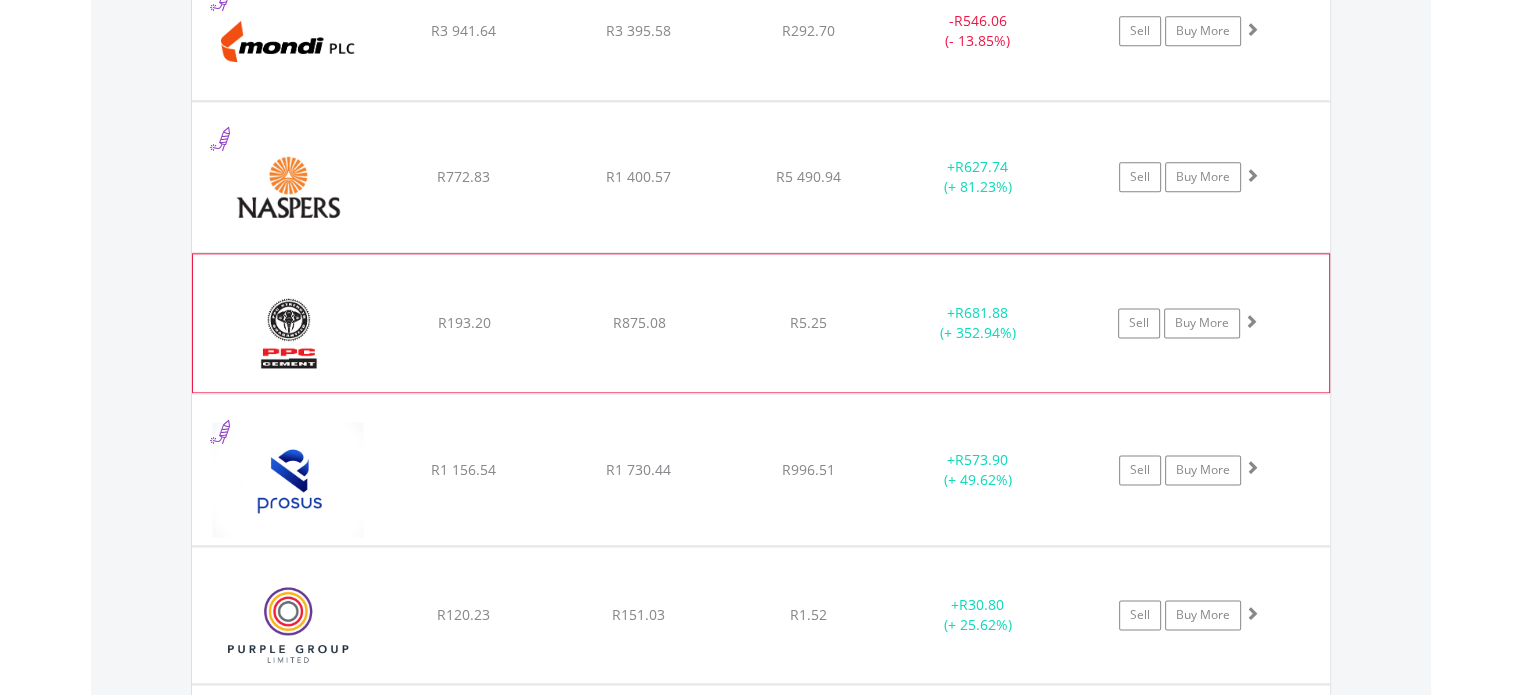 click at bounding box center (1251, 321) 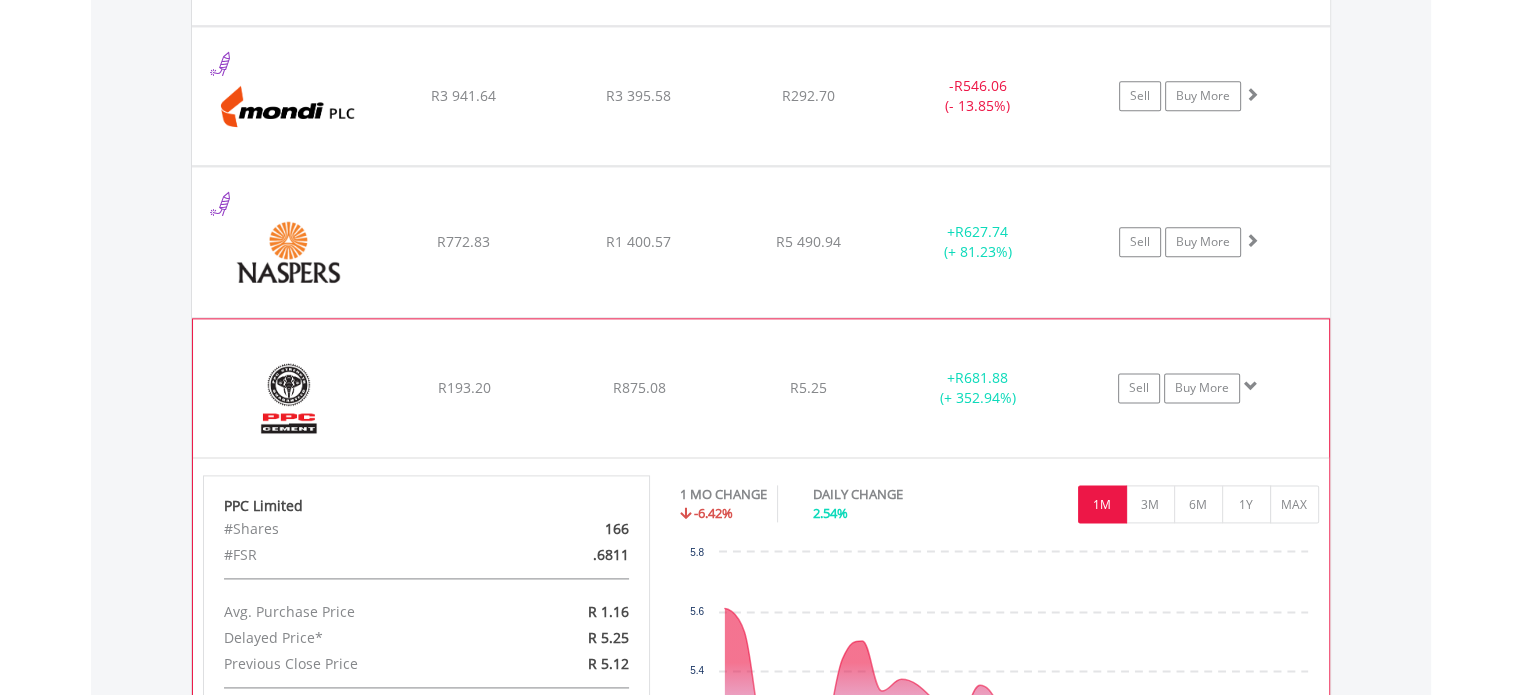 scroll, scrollTop: 2453, scrollLeft: 0, axis: vertical 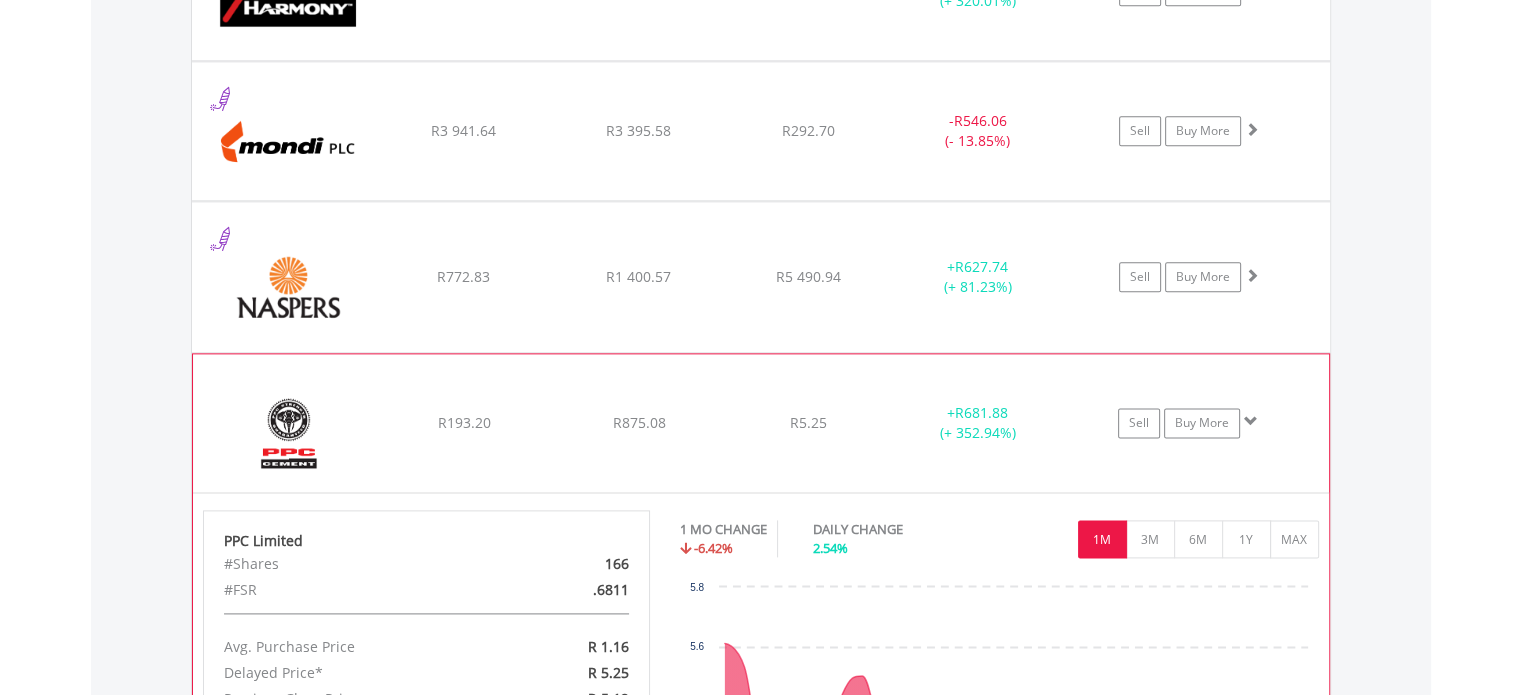 click at bounding box center [1251, 421] 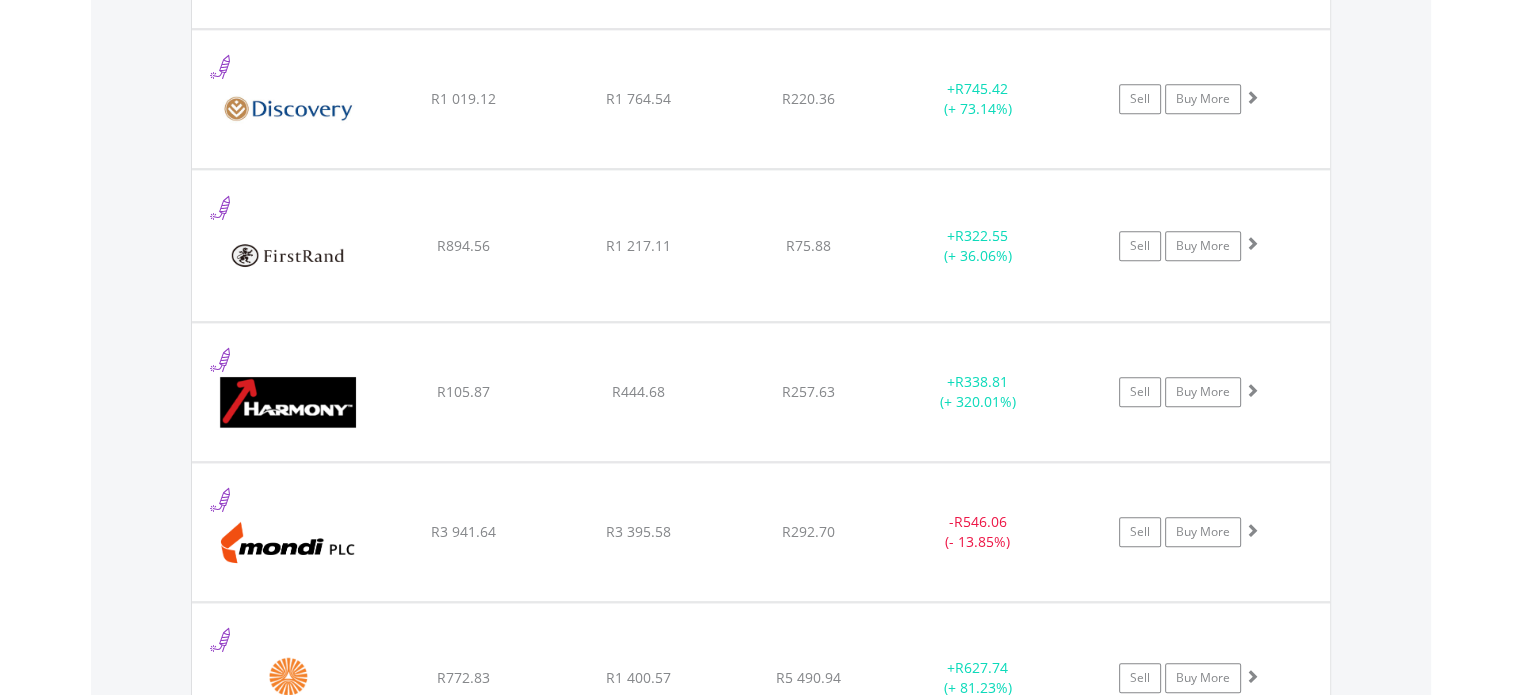 scroll, scrollTop: 2053, scrollLeft: 0, axis: vertical 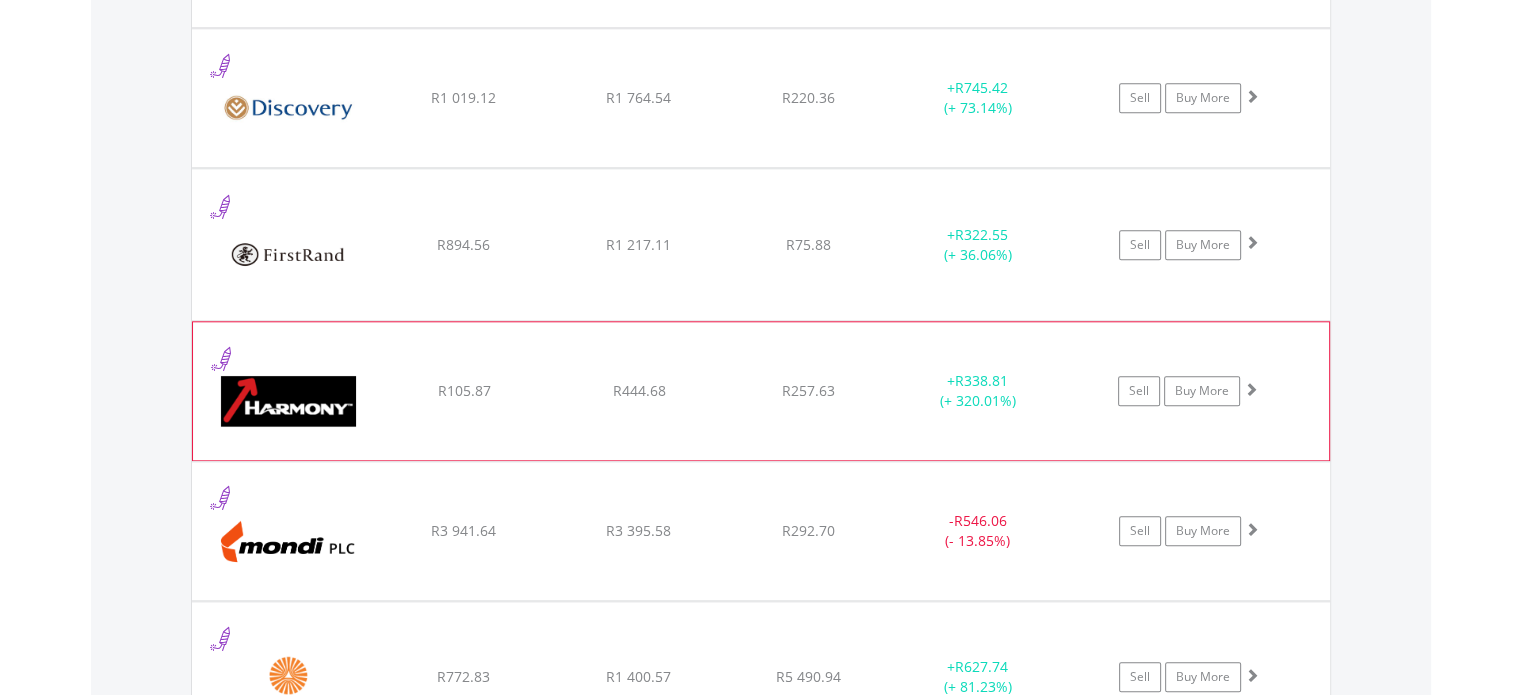 click at bounding box center [1251, 389] 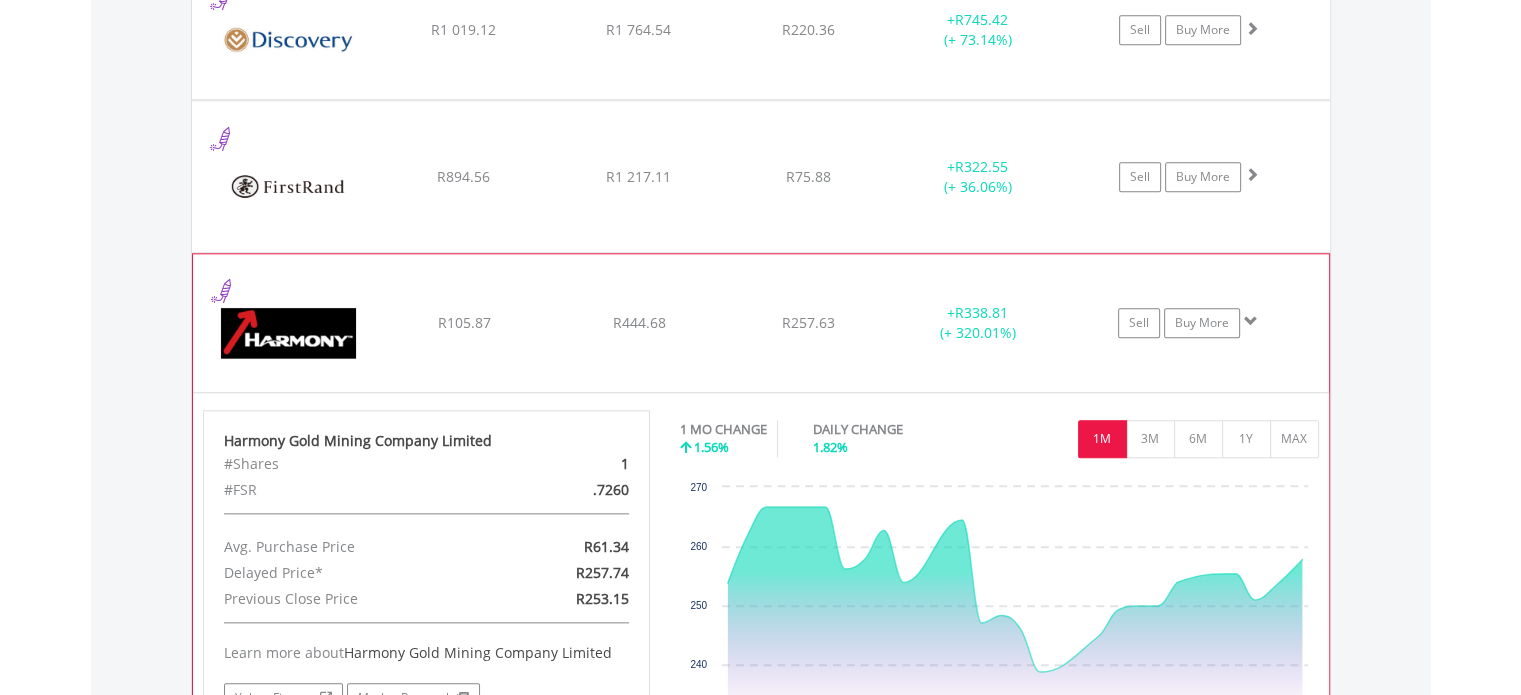 scroll, scrollTop: 2253, scrollLeft: 0, axis: vertical 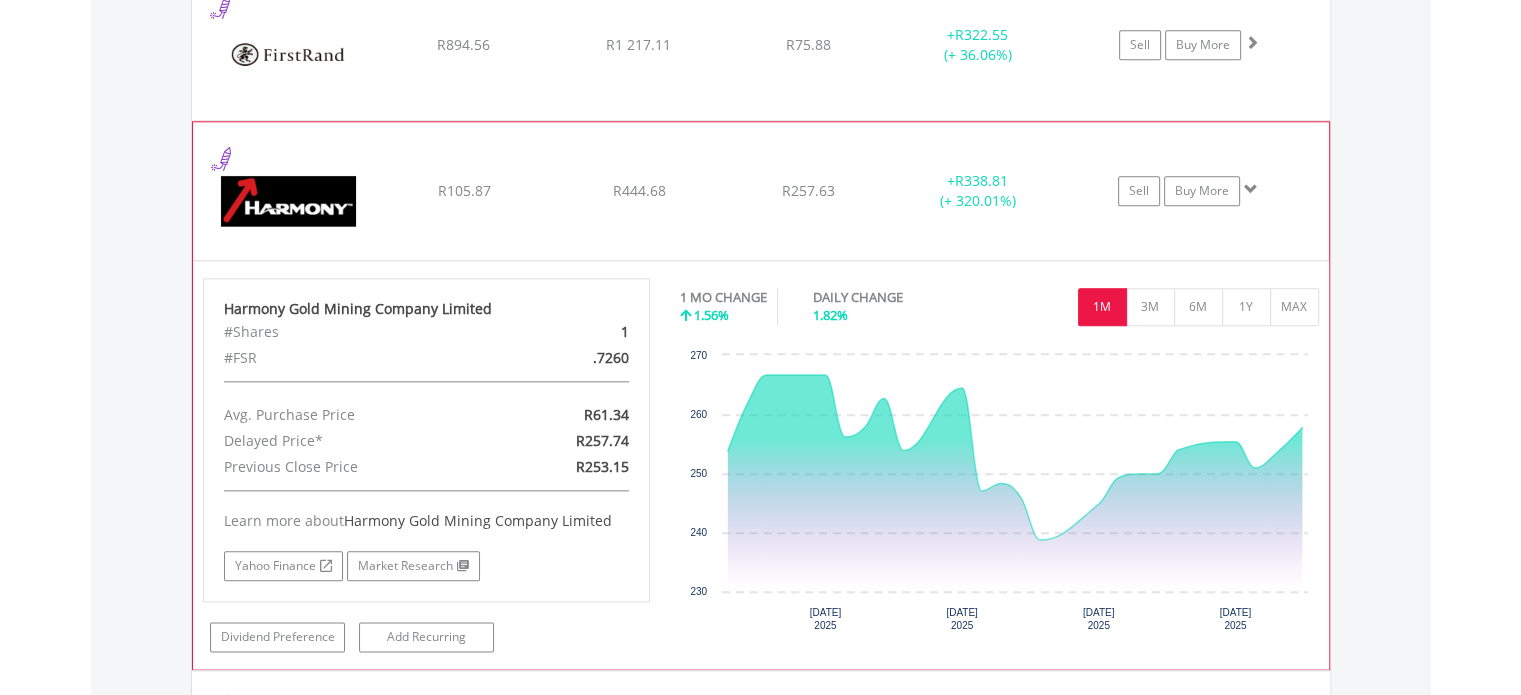 click at bounding box center [1251, 189] 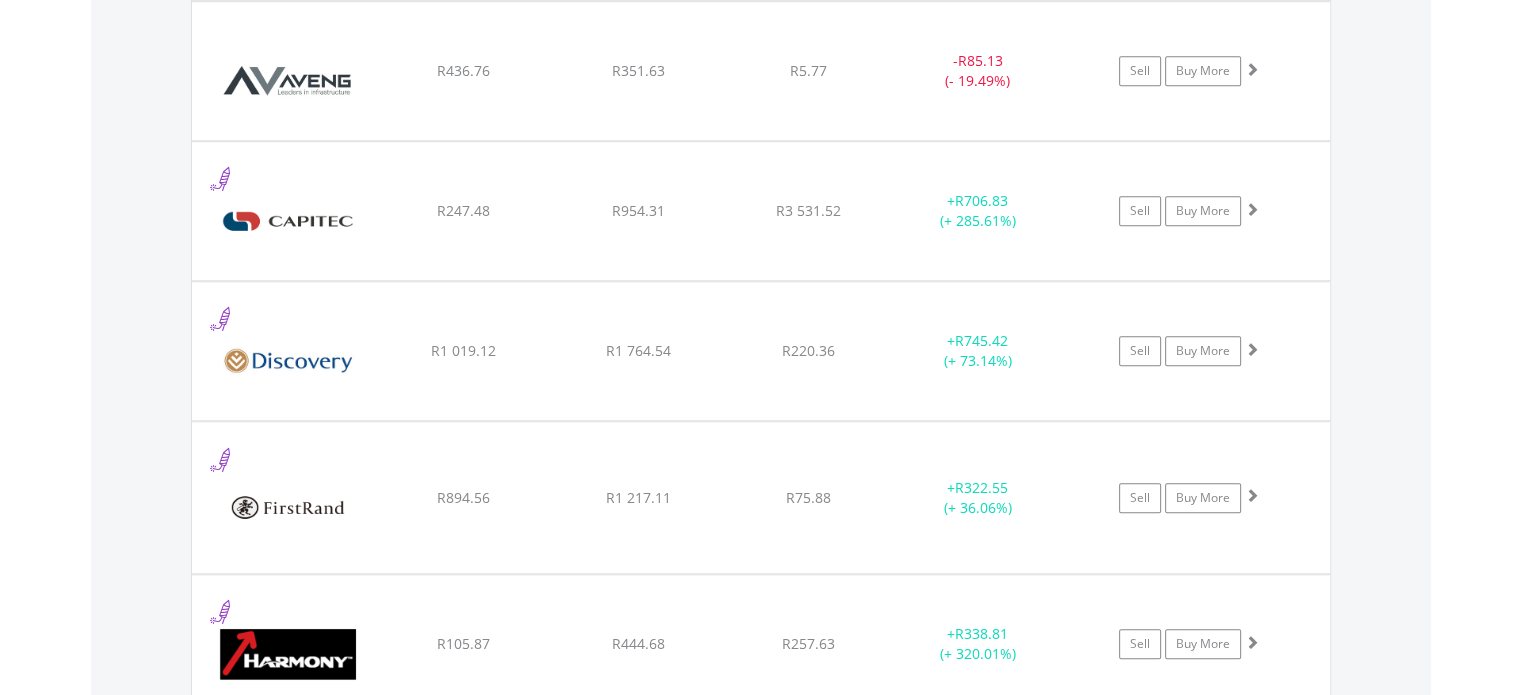 scroll, scrollTop: 1753, scrollLeft: 0, axis: vertical 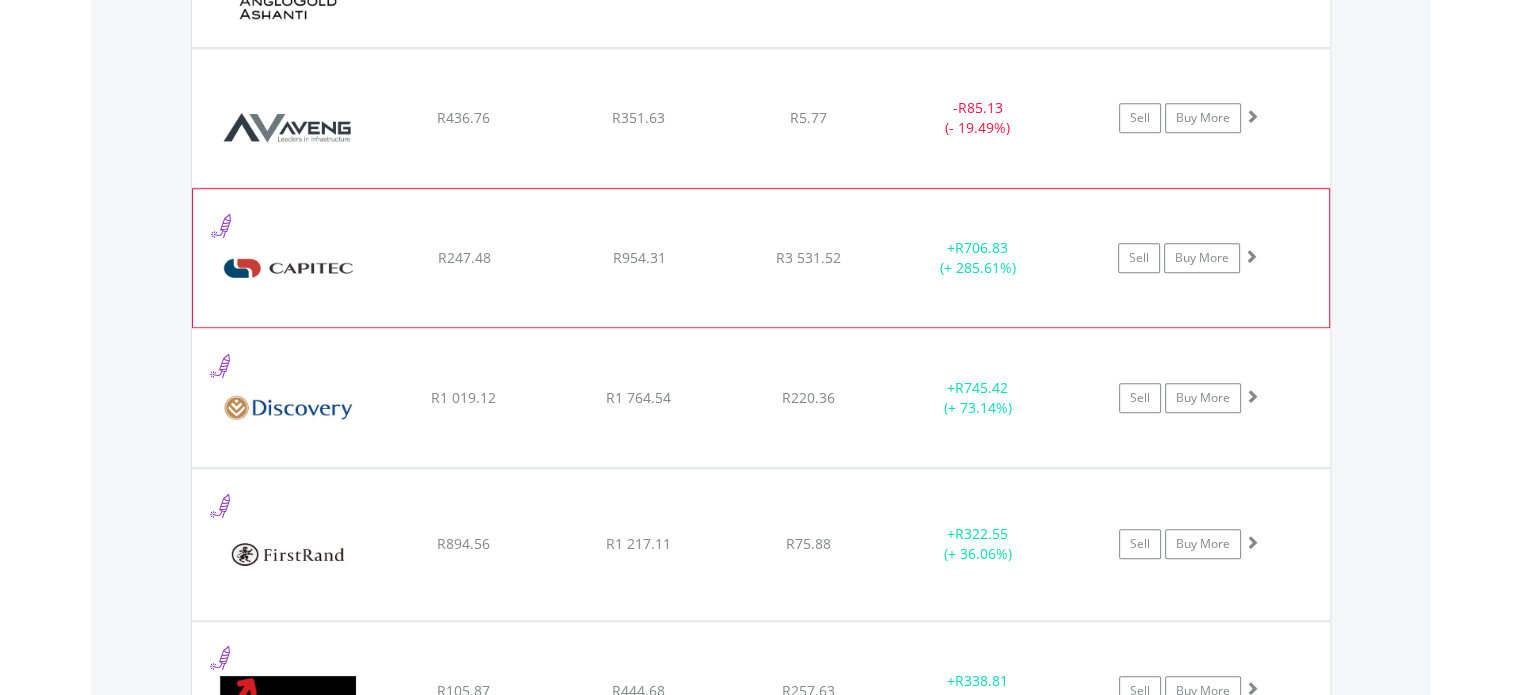 click on "Sell
Buy More" at bounding box center [1199, -22] 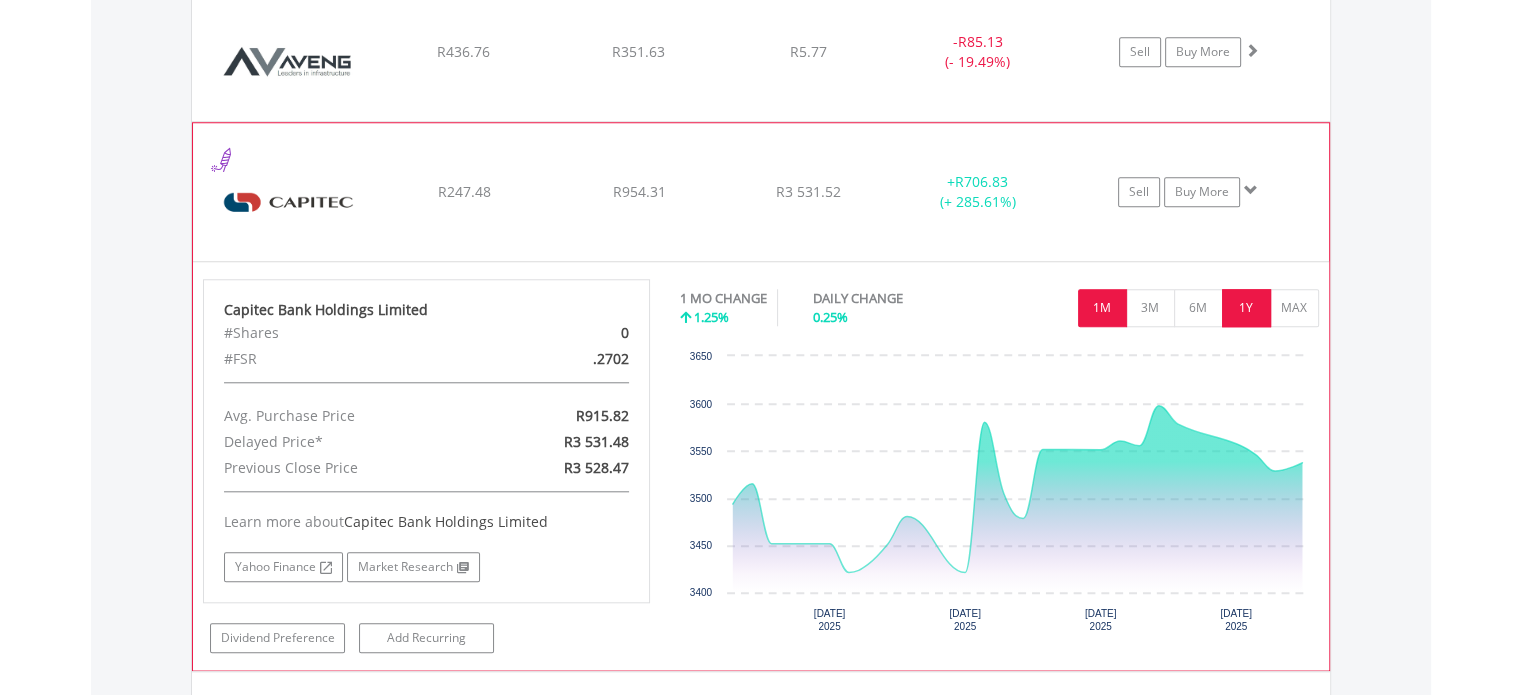 scroll, scrollTop: 1853, scrollLeft: 0, axis: vertical 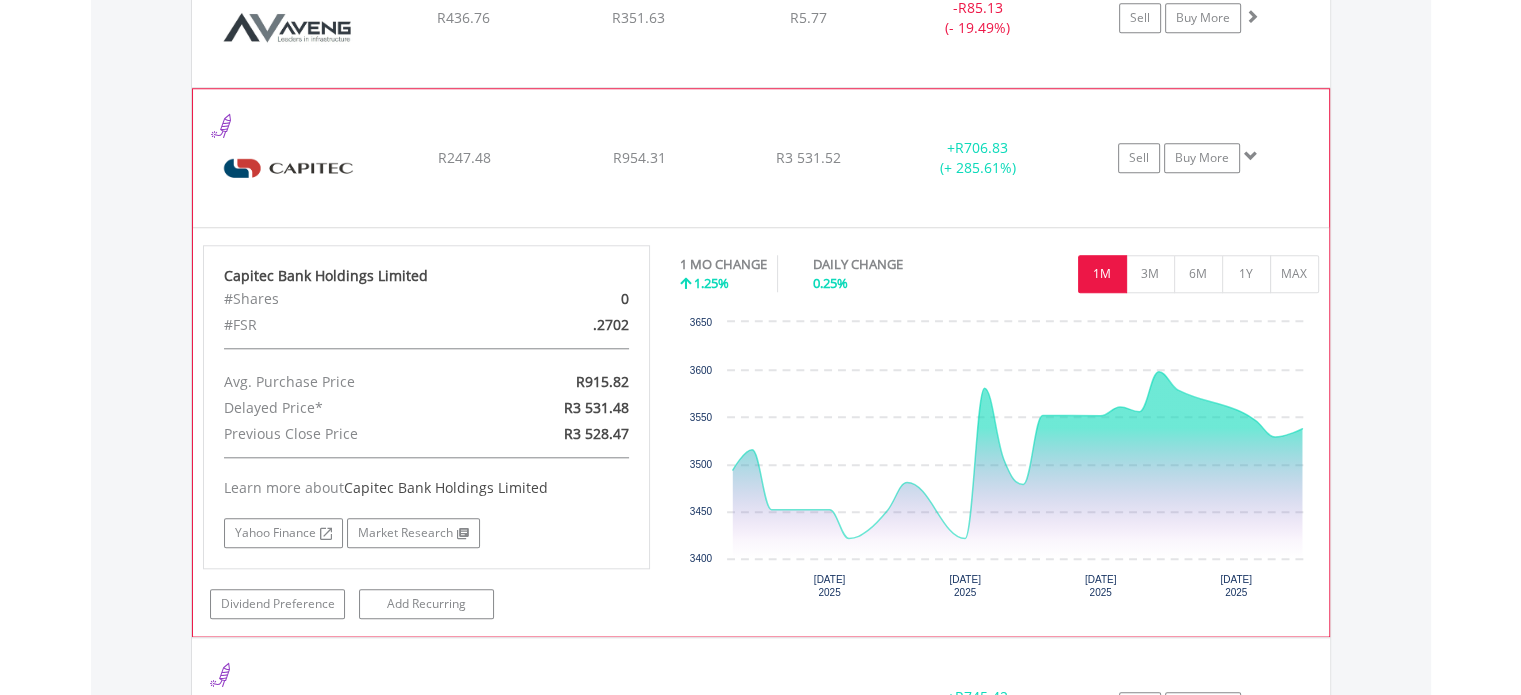 click at bounding box center (1251, 156) 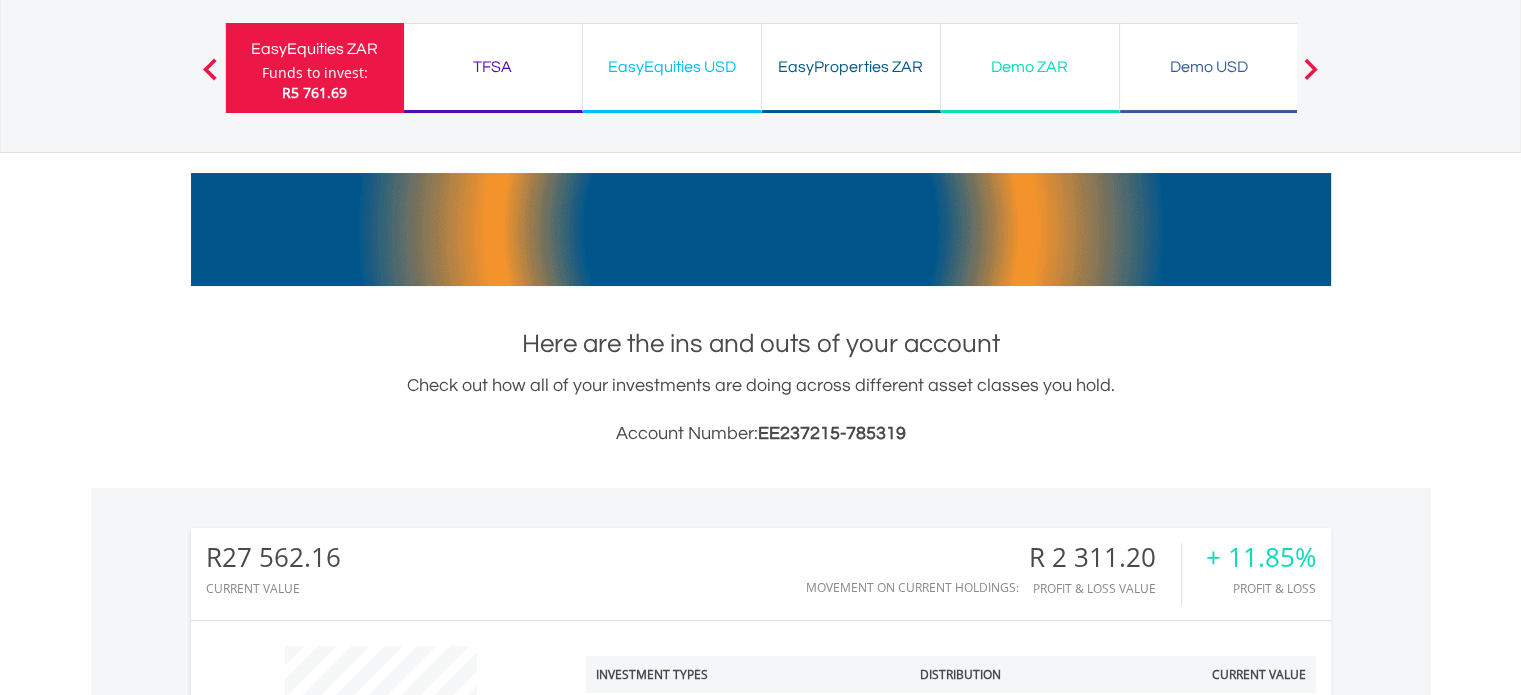 scroll, scrollTop: 0, scrollLeft: 0, axis: both 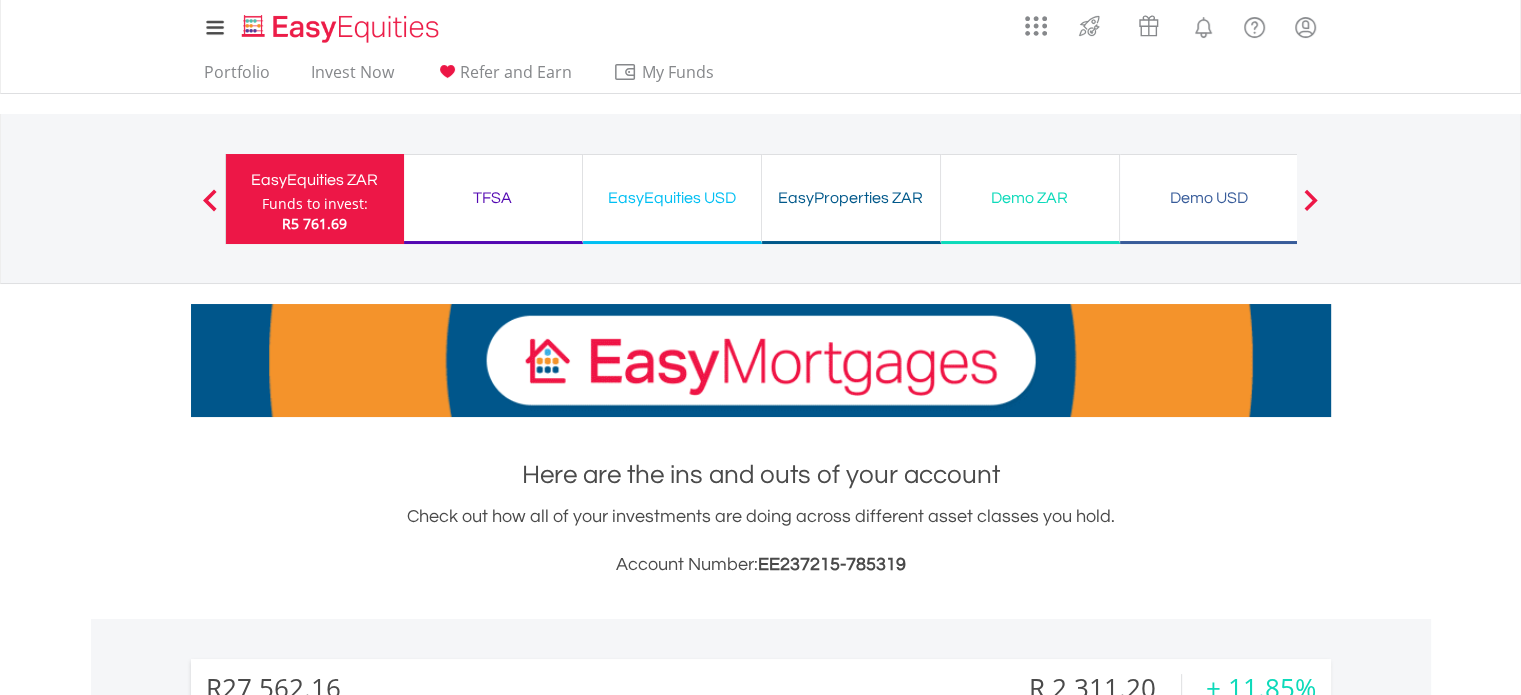 click on "EasyEquities USD" at bounding box center [672, 198] 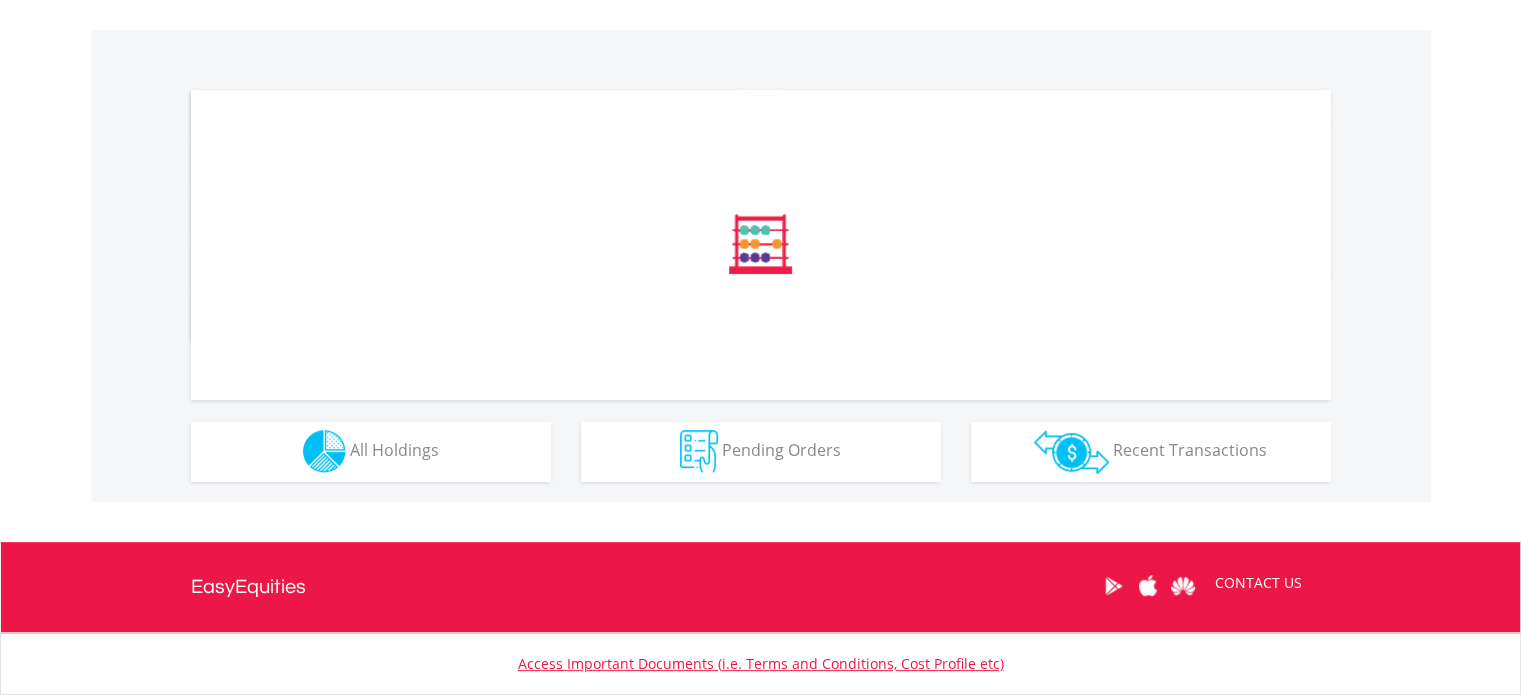 scroll, scrollTop: 600, scrollLeft: 0, axis: vertical 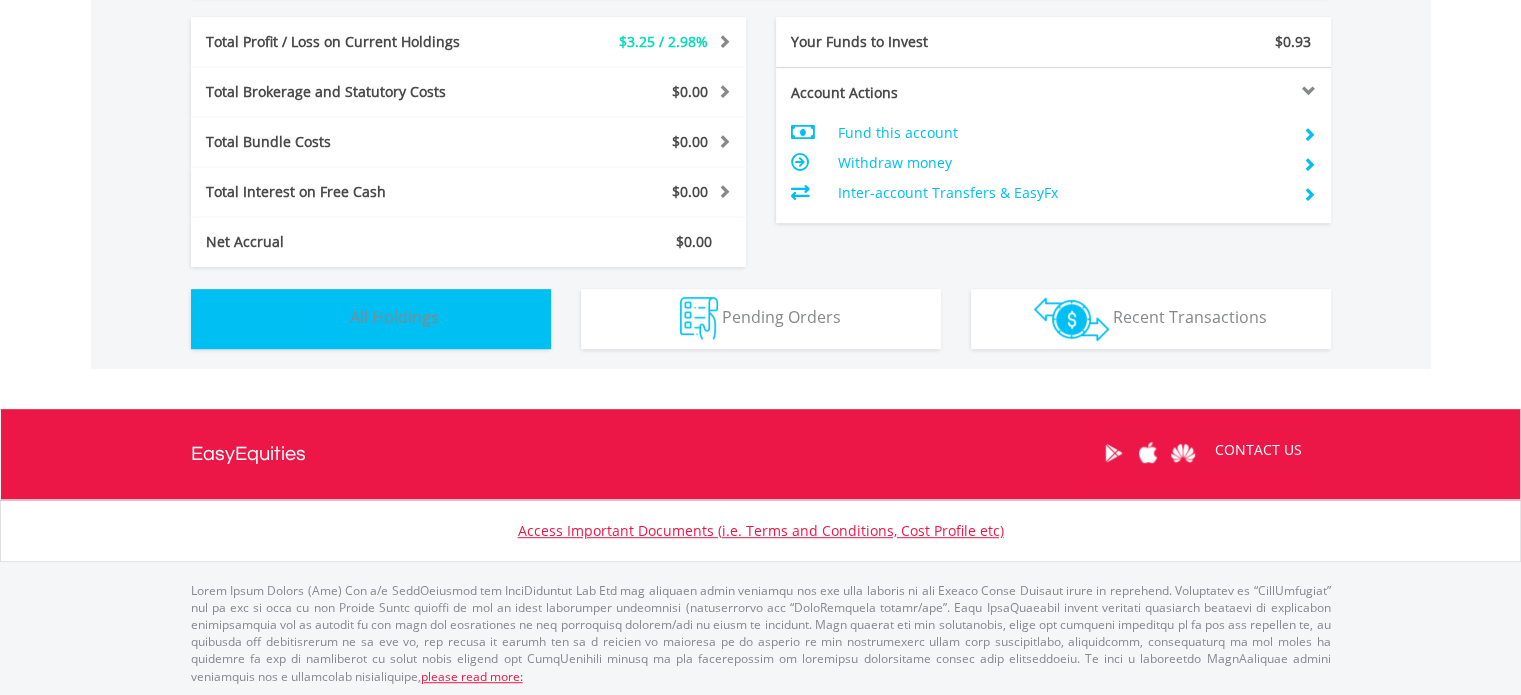 click on "All Holdings" at bounding box center [394, 317] 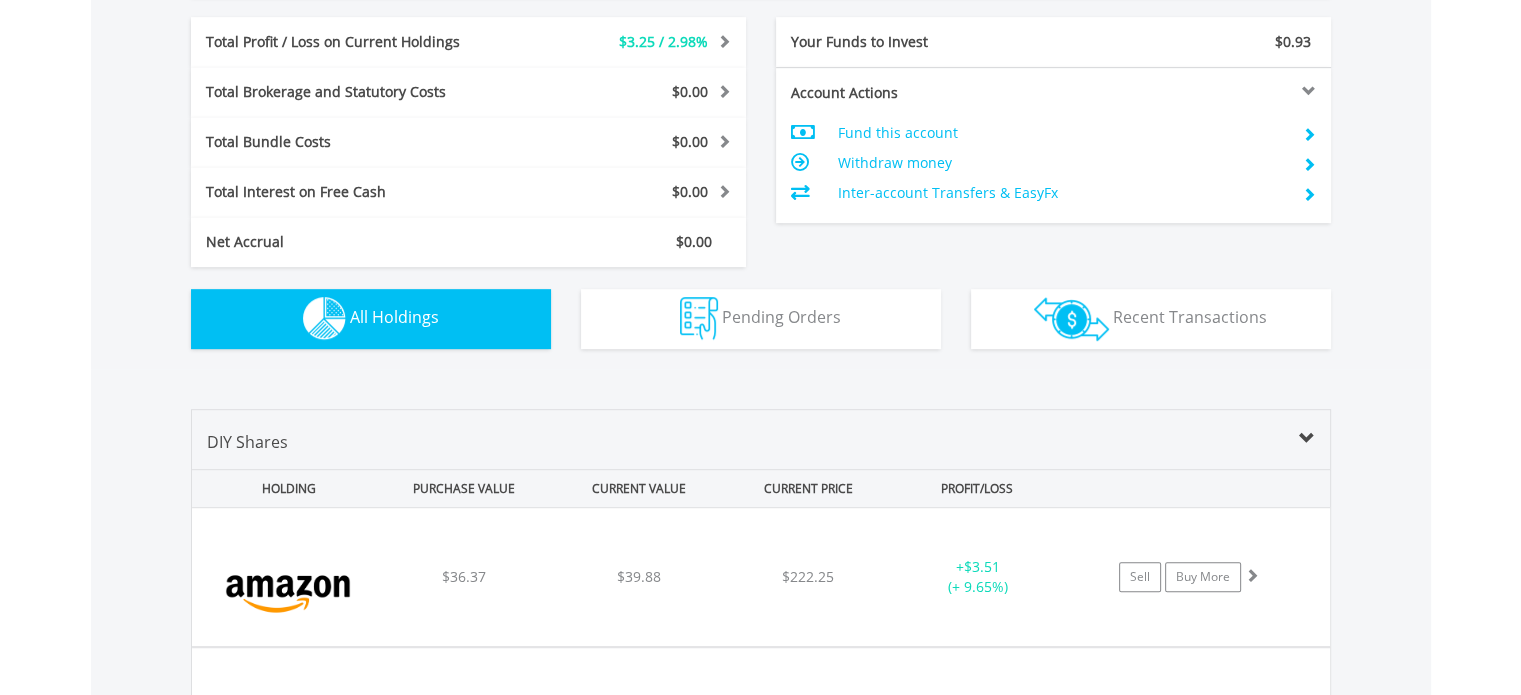 scroll, scrollTop: 1401, scrollLeft: 0, axis: vertical 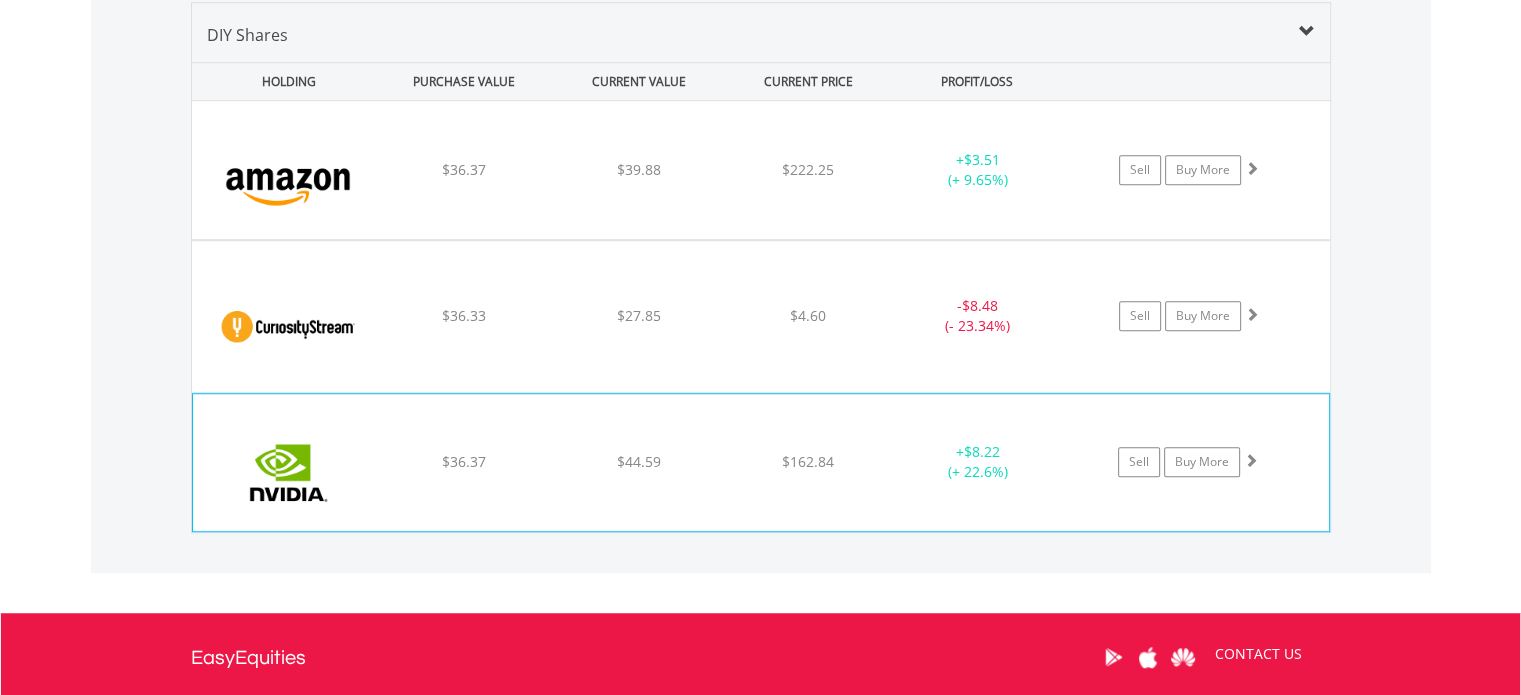 click at bounding box center [1251, 460] 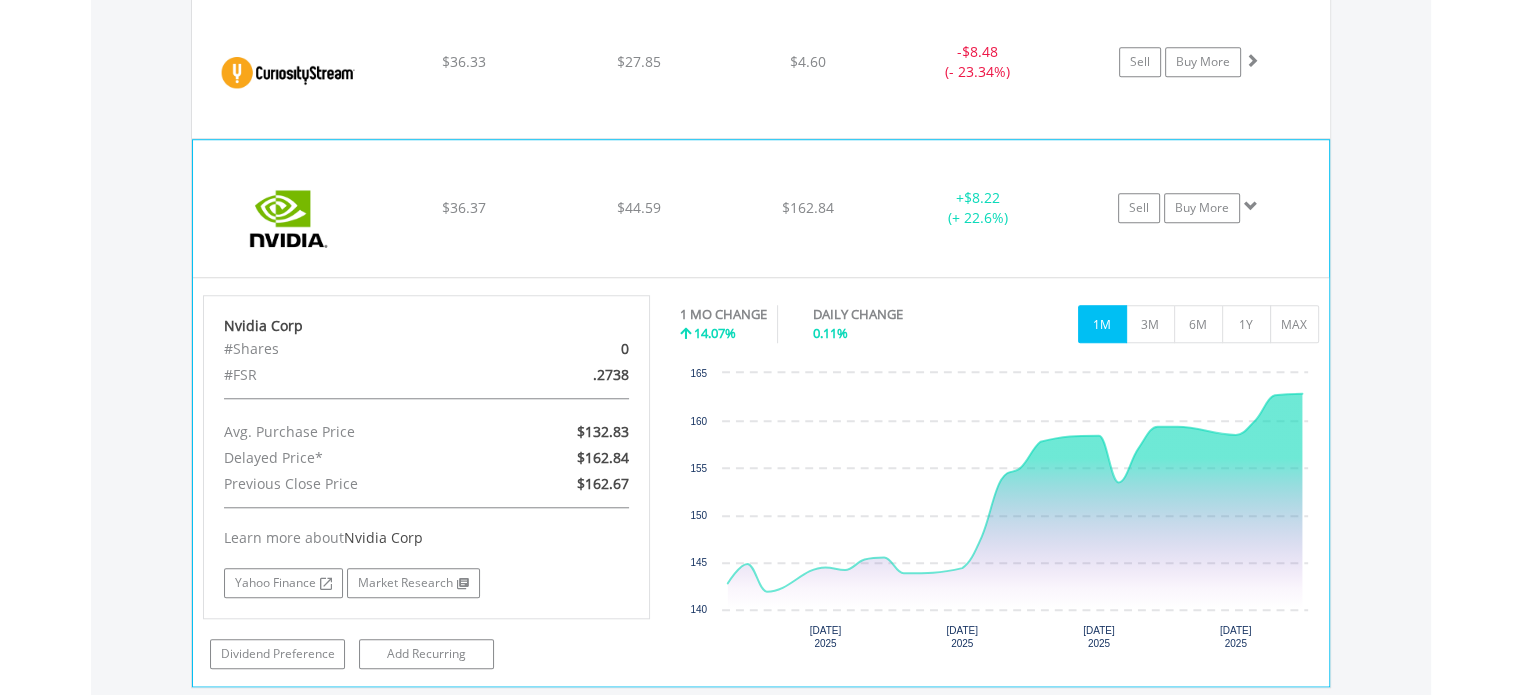 scroll, scrollTop: 1701, scrollLeft: 0, axis: vertical 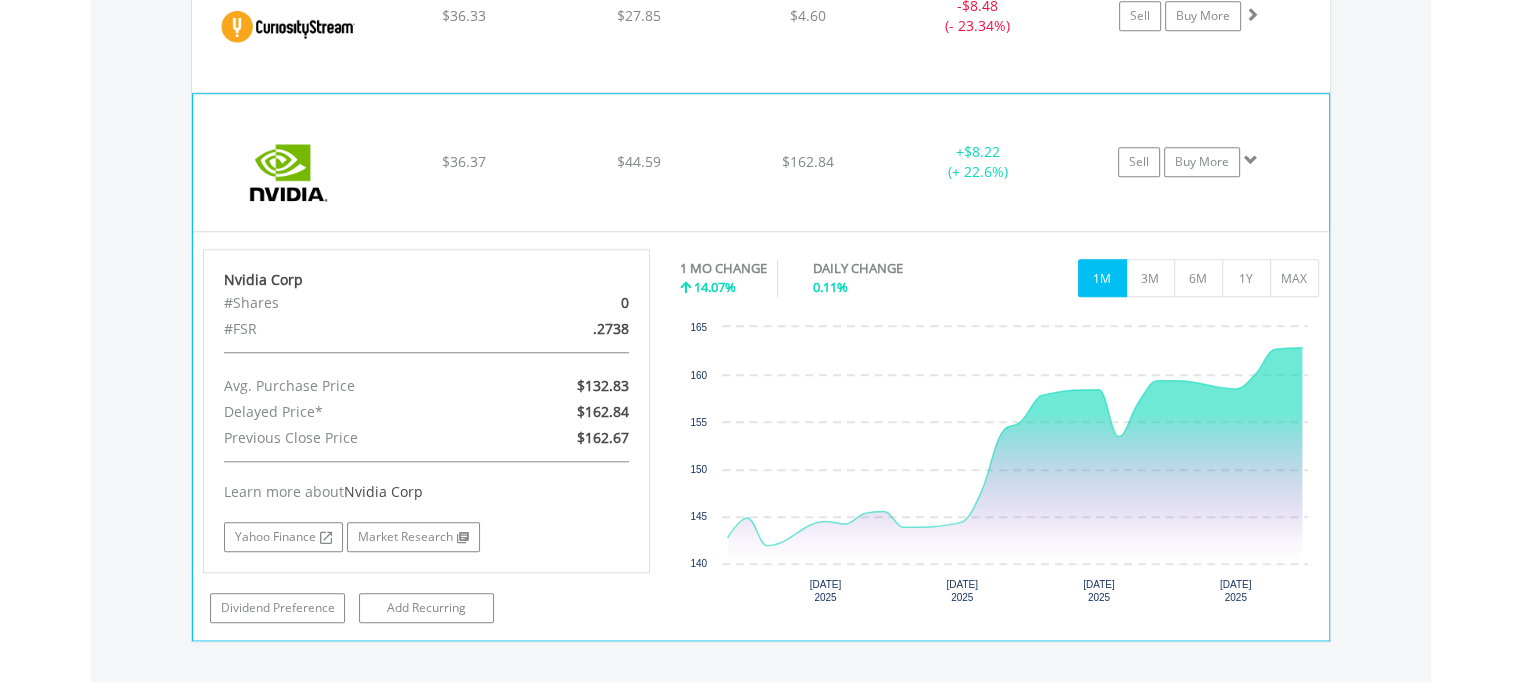 click at bounding box center (1251, 160) 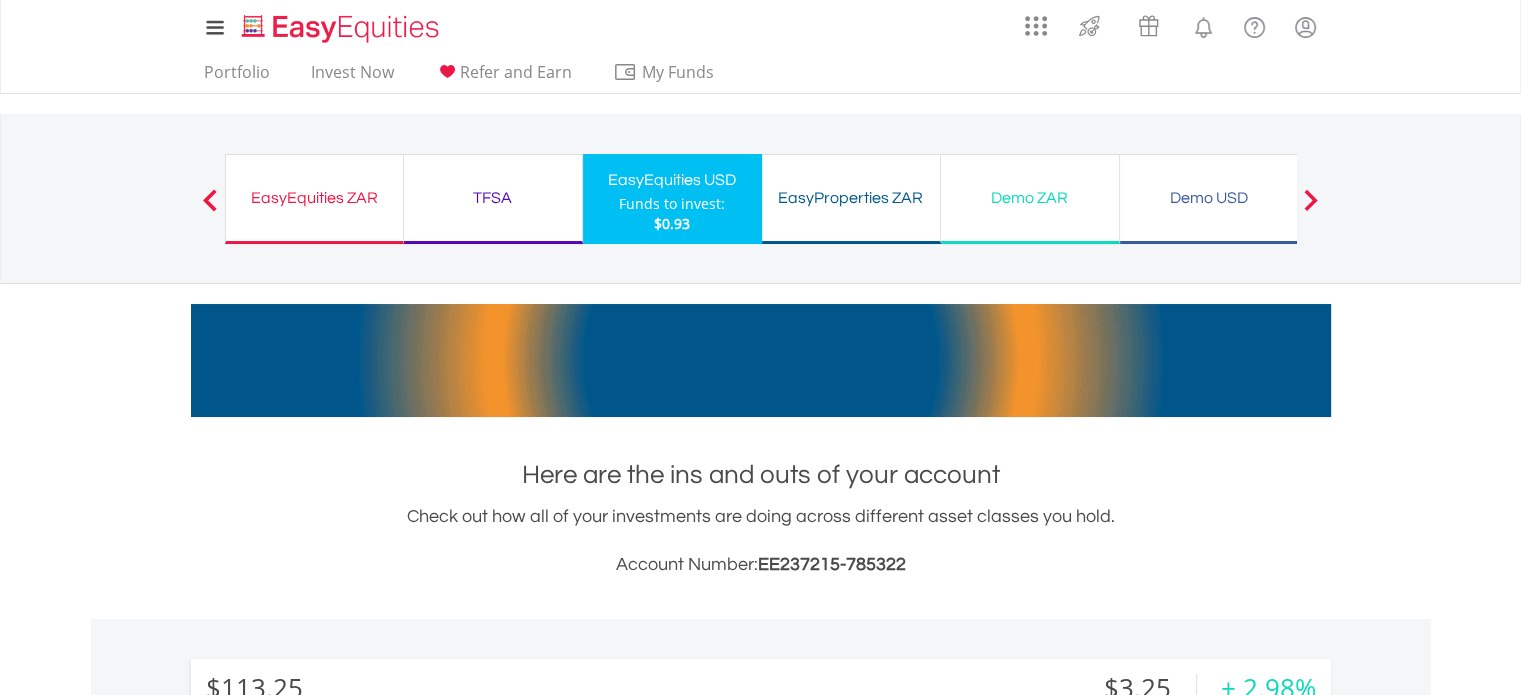 scroll, scrollTop: 0, scrollLeft: 0, axis: both 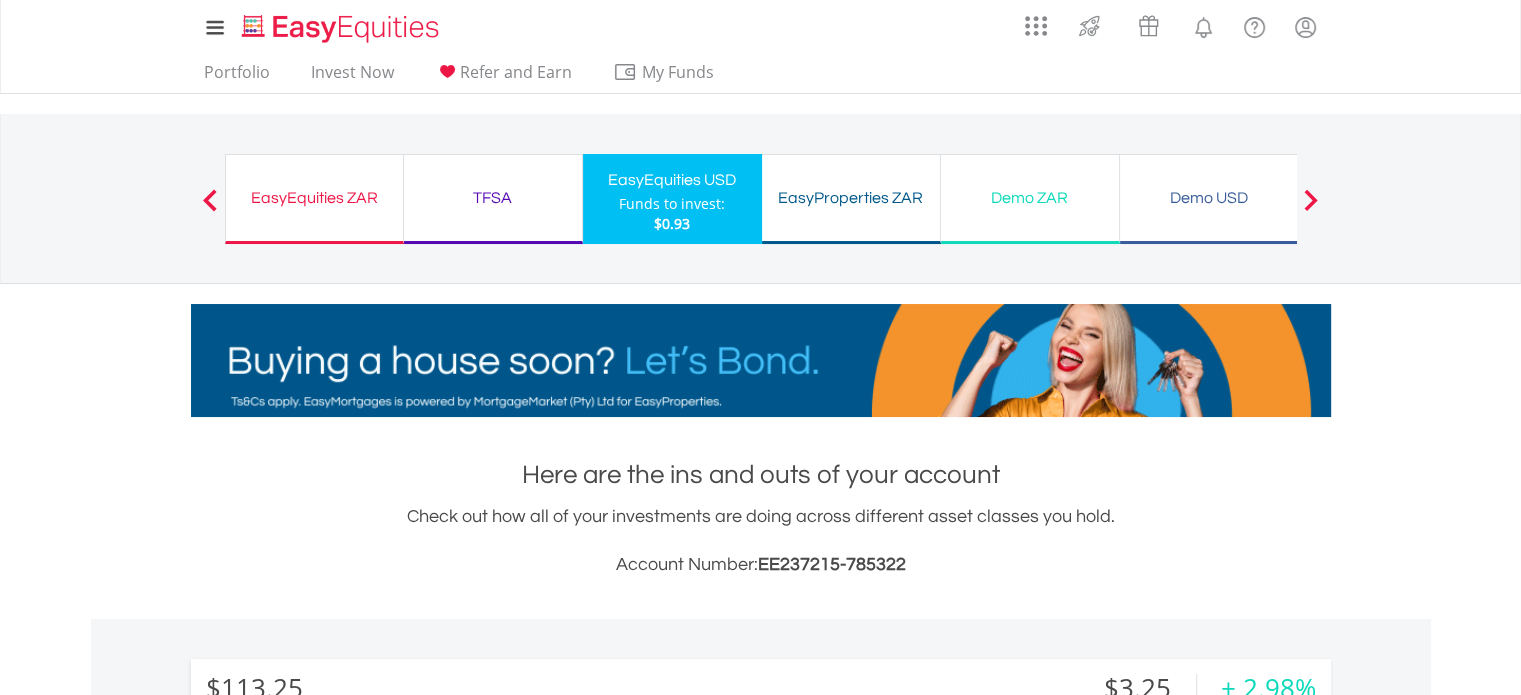 click on "EasyProperties ZAR" at bounding box center (851, 198) 